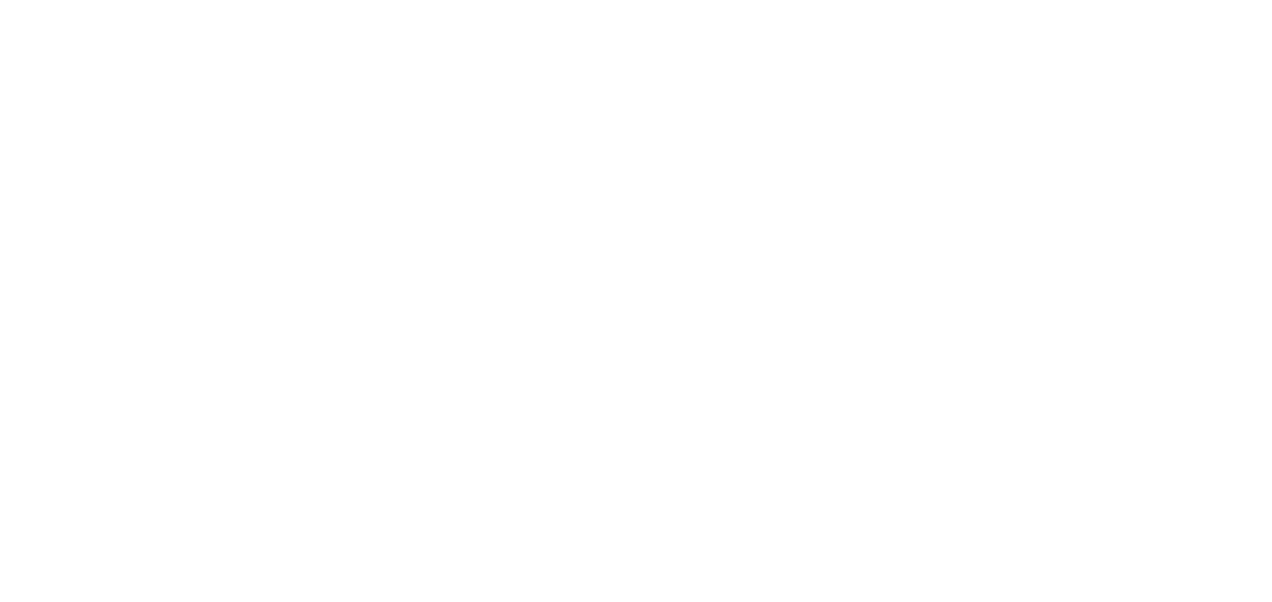scroll, scrollTop: 0, scrollLeft: 0, axis: both 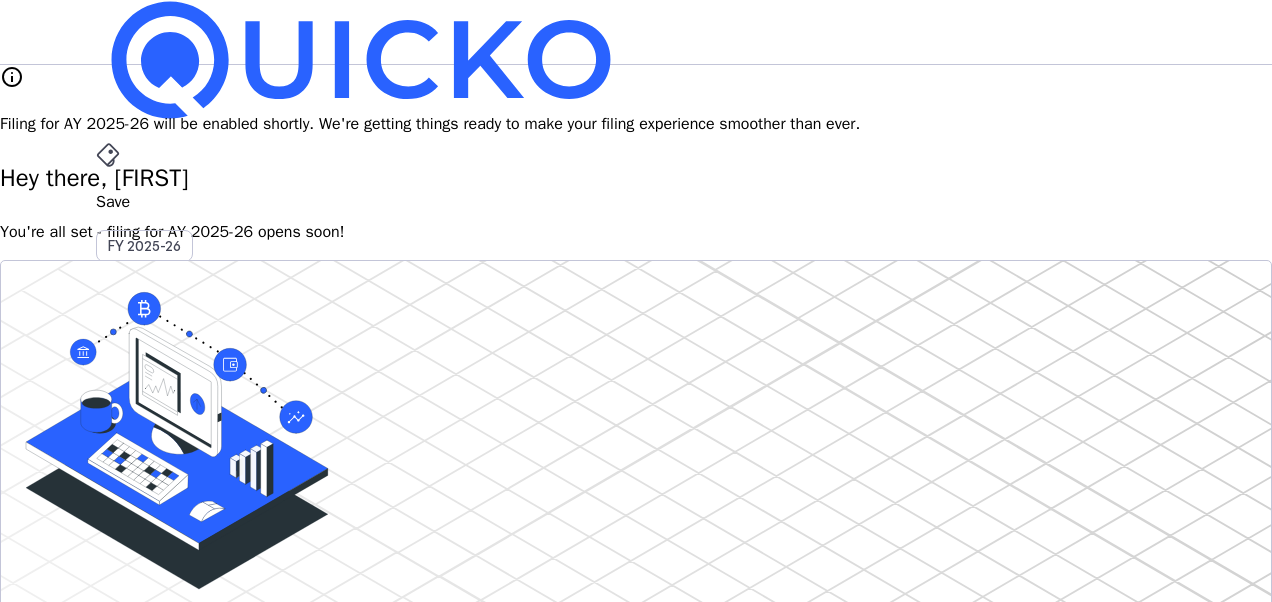 click on "File" at bounding box center (636, 408) 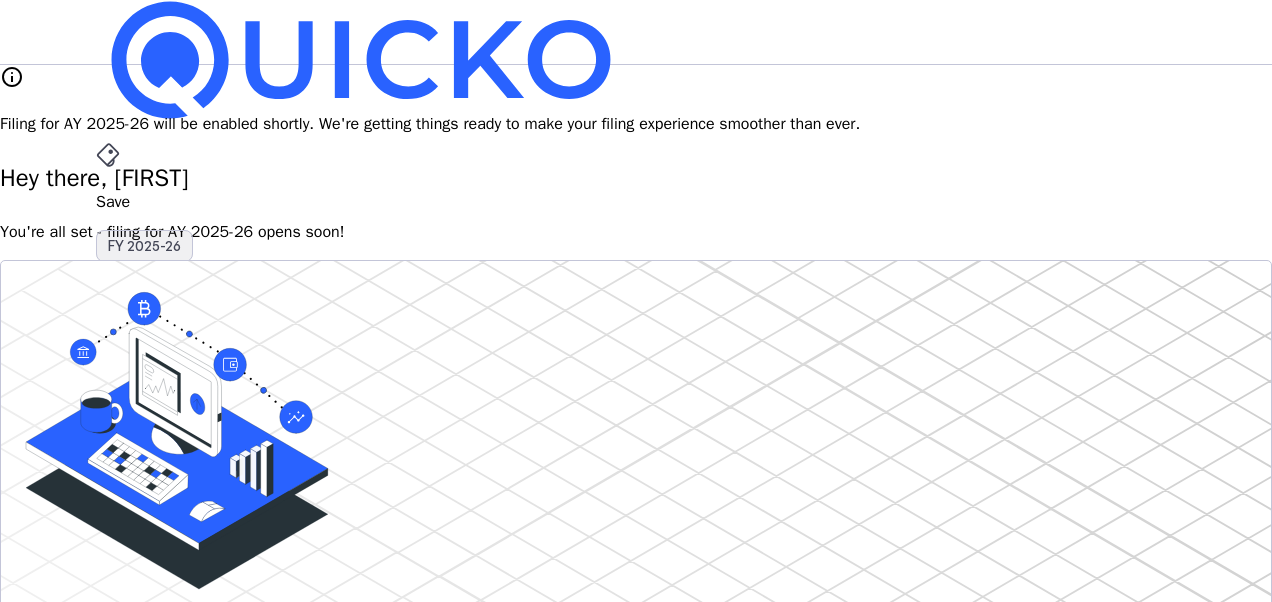 click on "FY 2025-26" at bounding box center (144, 246) 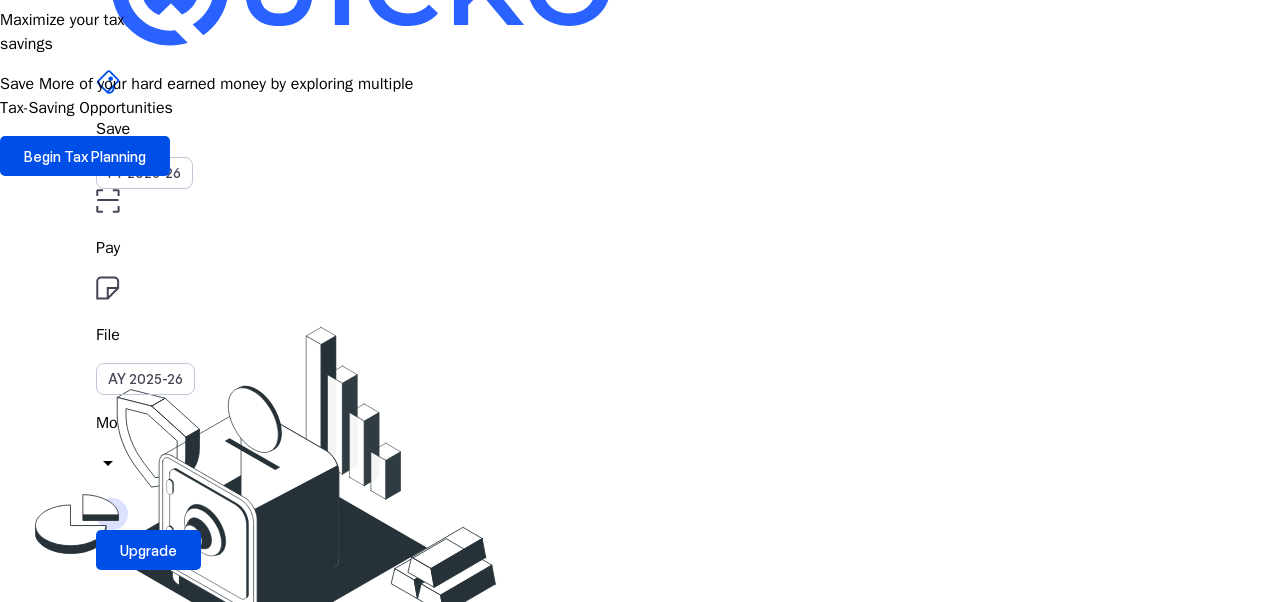scroll, scrollTop: 72, scrollLeft: 0, axis: vertical 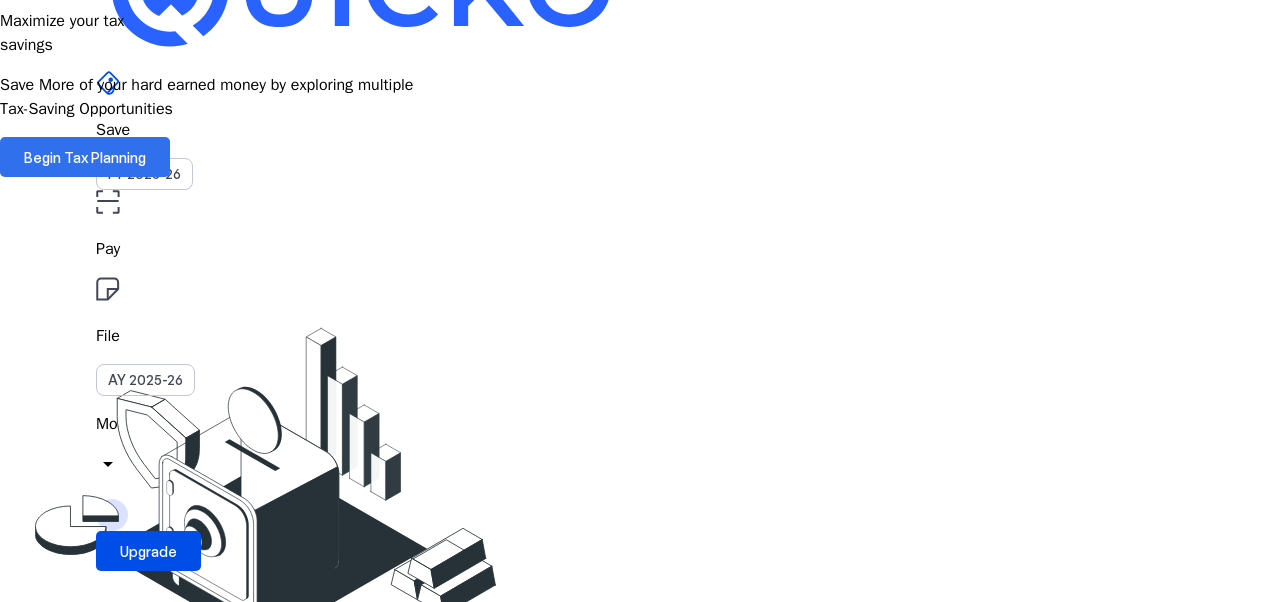 click on "Begin Tax Planning" at bounding box center (85, 157) 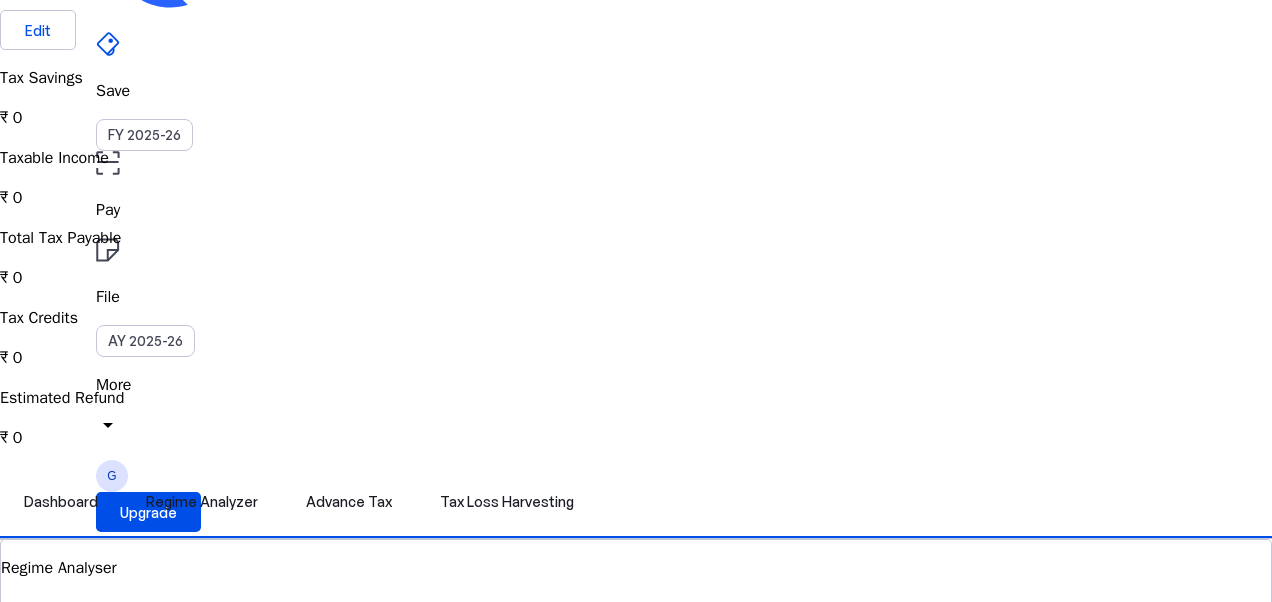 scroll, scrollTop: 0, scrollLeft: 0, axis: both 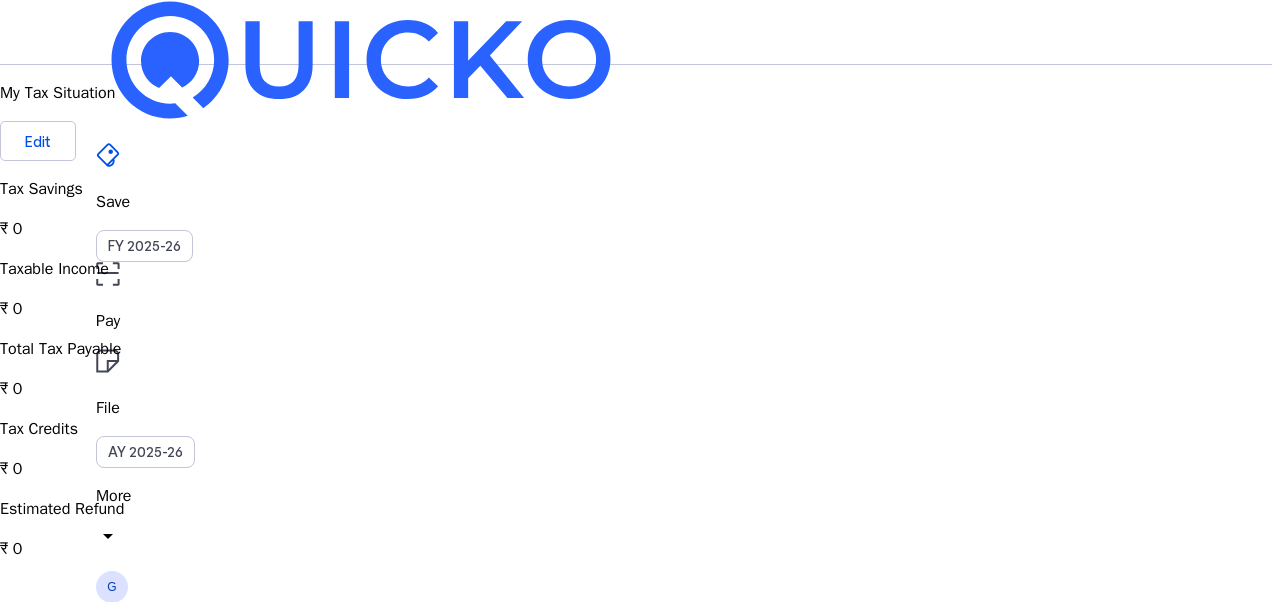 click on "File" at bounding box center [636, 321] 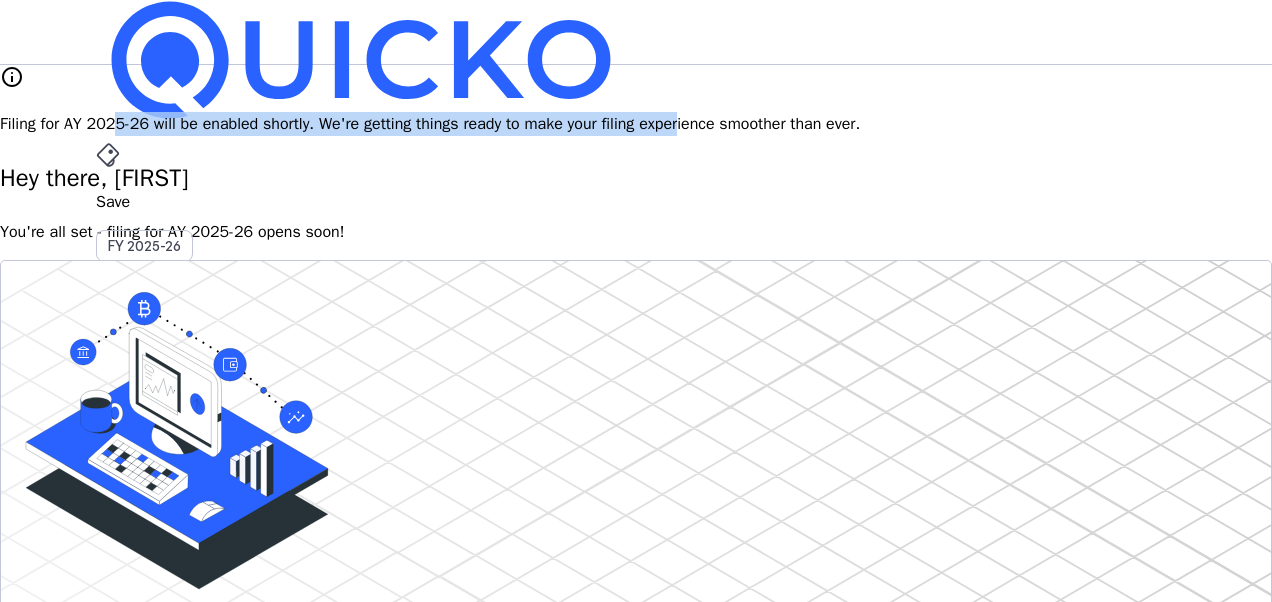 drag, startPoint x: 362, startPoint y: 105, endPoint x: 881, endPoint y: 116, distance: 519.1166 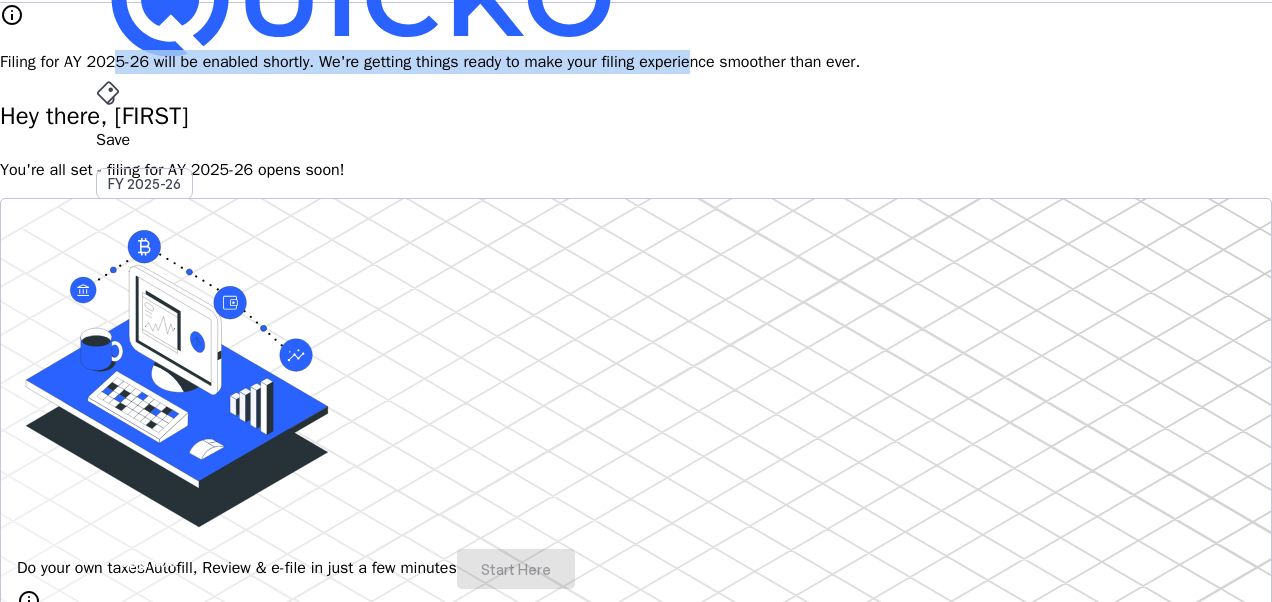 scroll, scrollTop: 0, scrollLeft: 0, axis: both 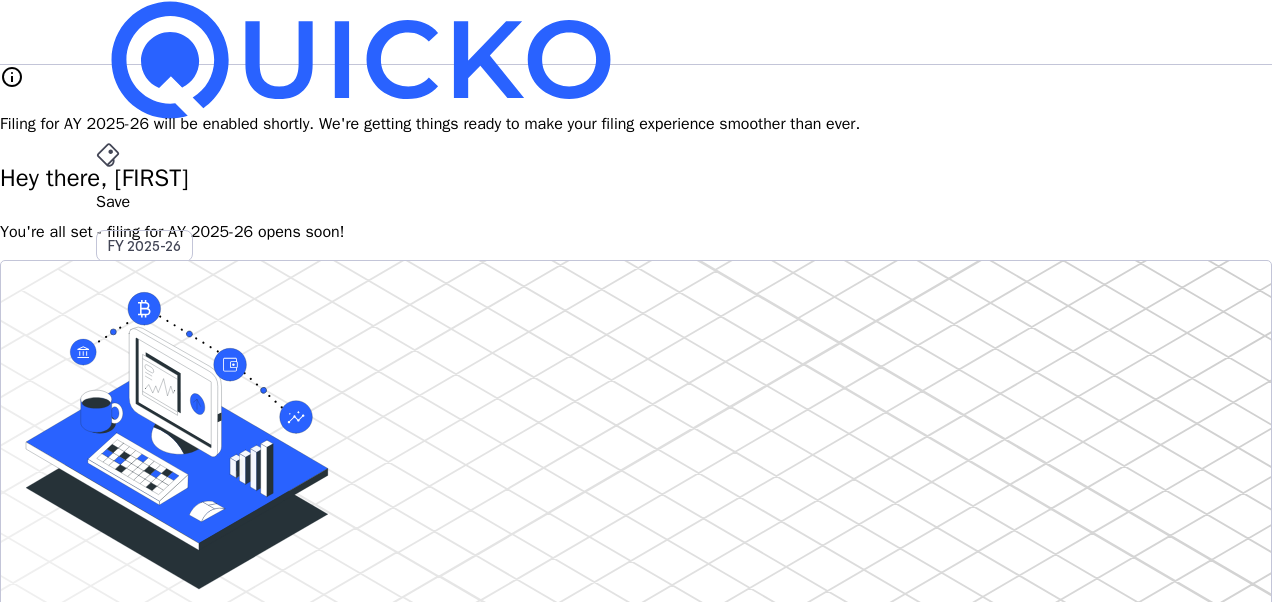 click on "Hey there, GURUMURTHI   You're all set - filing for AY 2025-26 opens soon!" at bounding box center (636, 202) 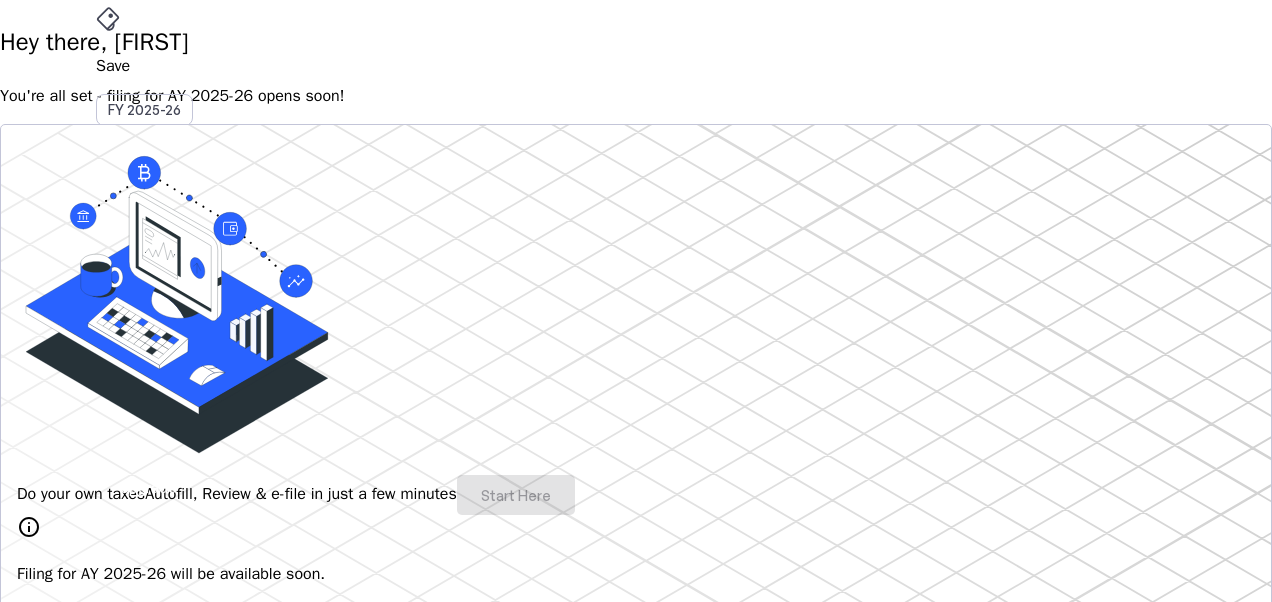 scroll, scrollTop: 0, scrollLeft: 0, axis: both 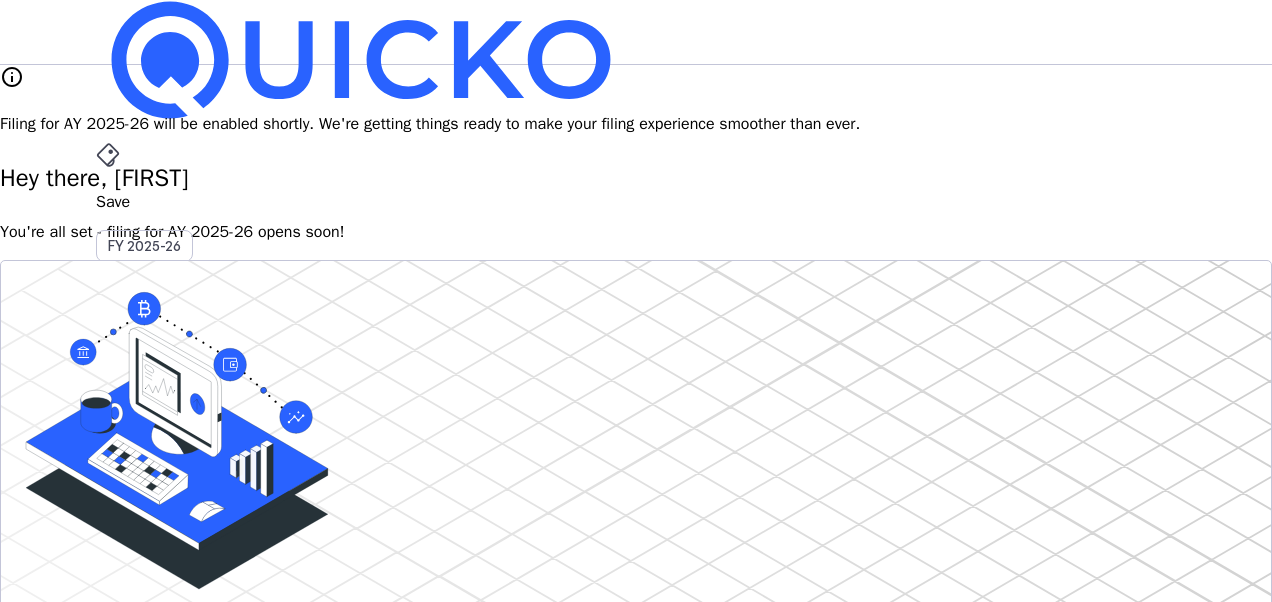 click on "File" at bounding box center (636, 408) 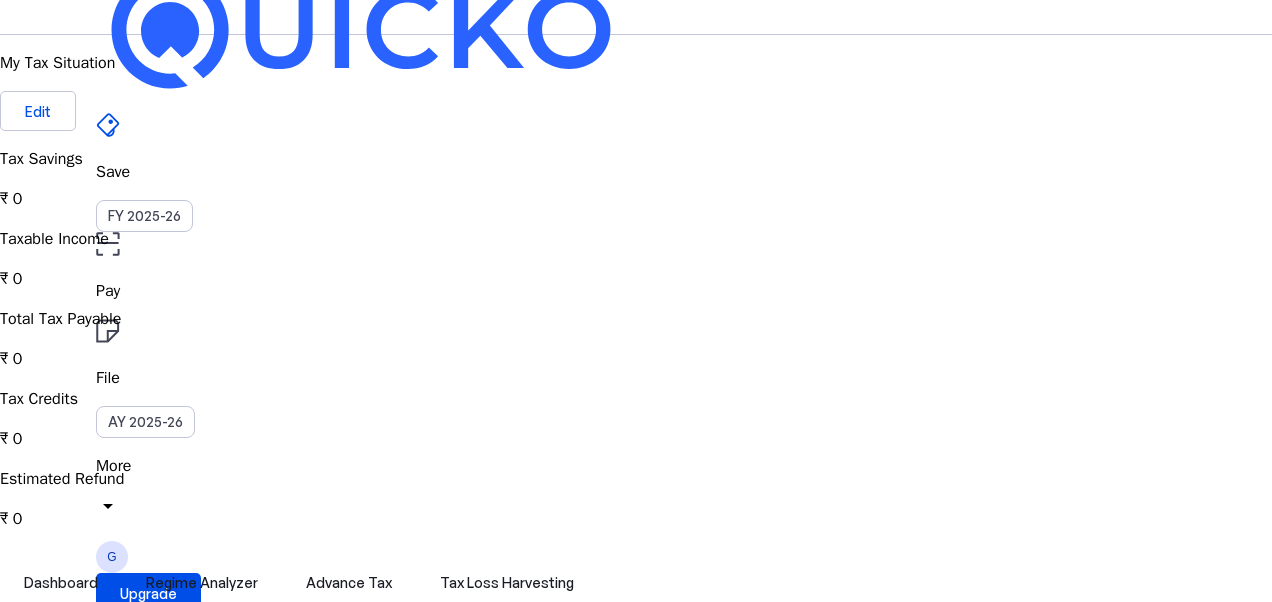 scroll, scrollTop: 0, scrollLeft: 0, axis: both 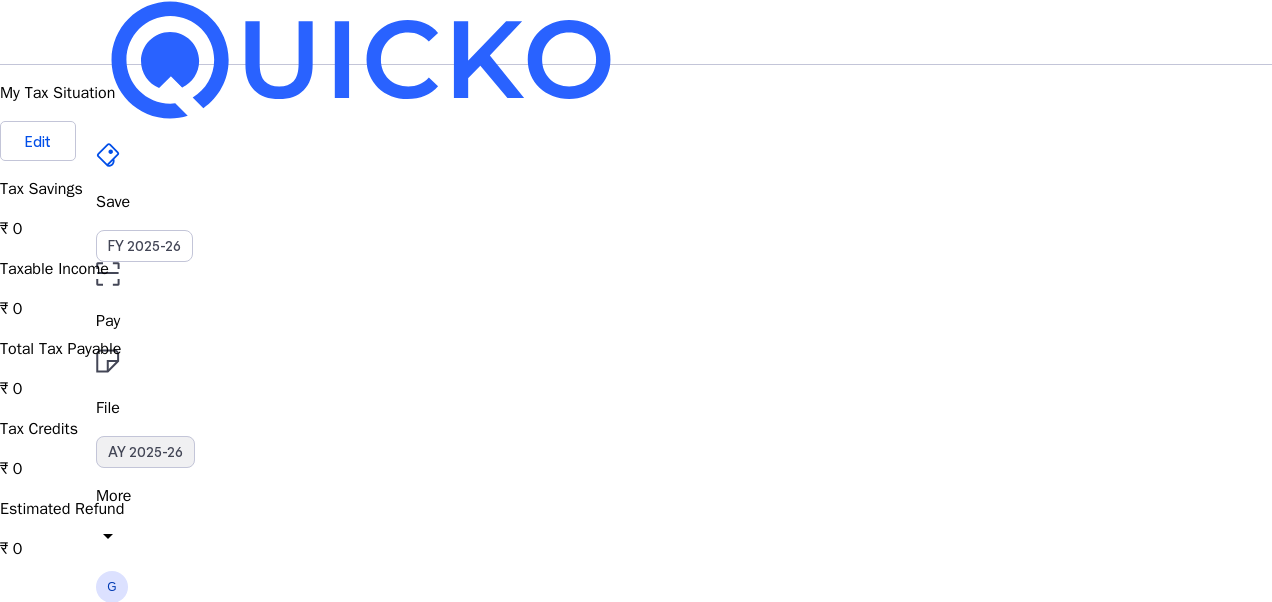 click on "AY 2025-26" at bounding box center [145, 452] 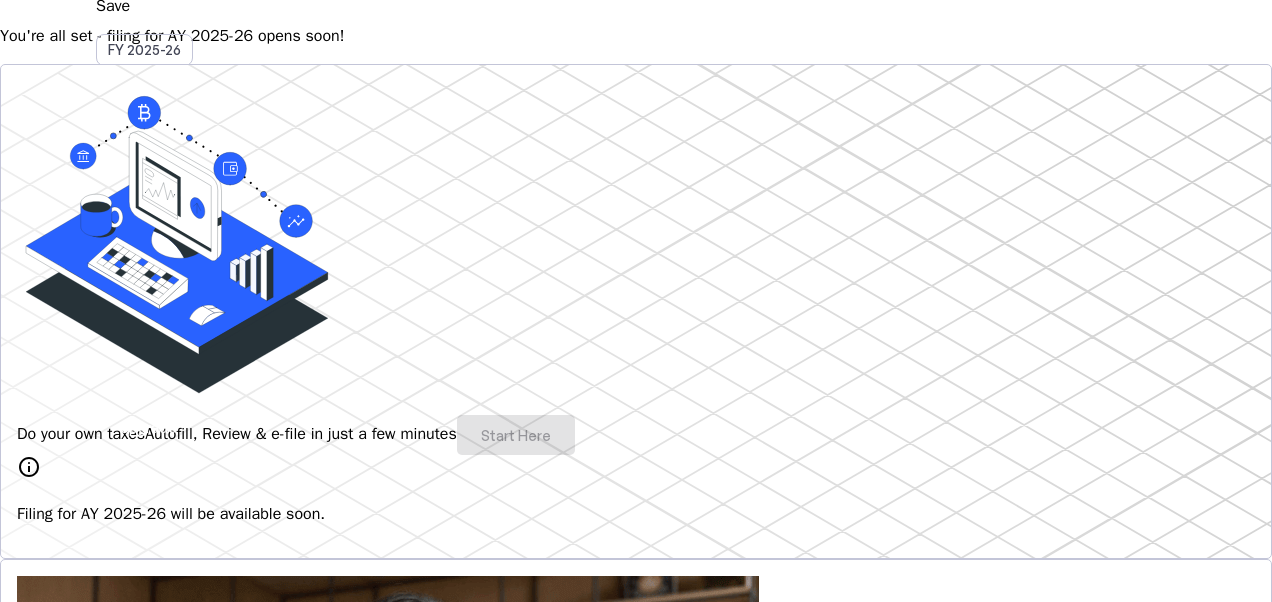 scroll, scrollTop: 392, scrollLeft: 0, axis: vertical 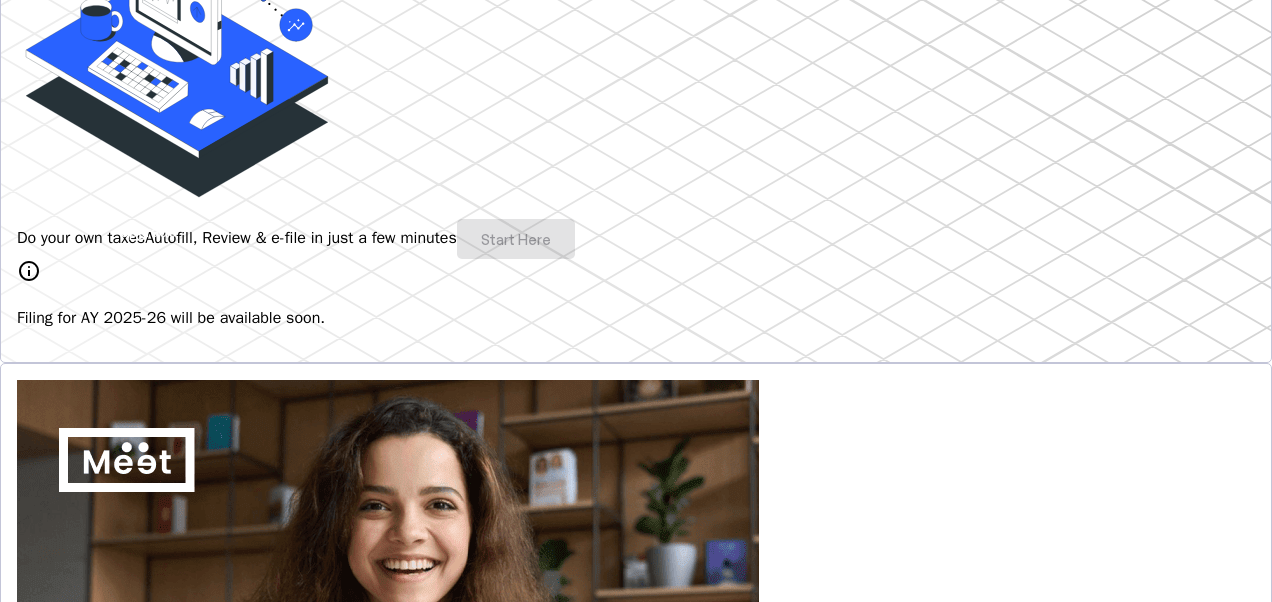 click on "Do your own taxes   Autofill, Review & e-file in just a few minutes   Start Here" at bounding box center (636, 239) 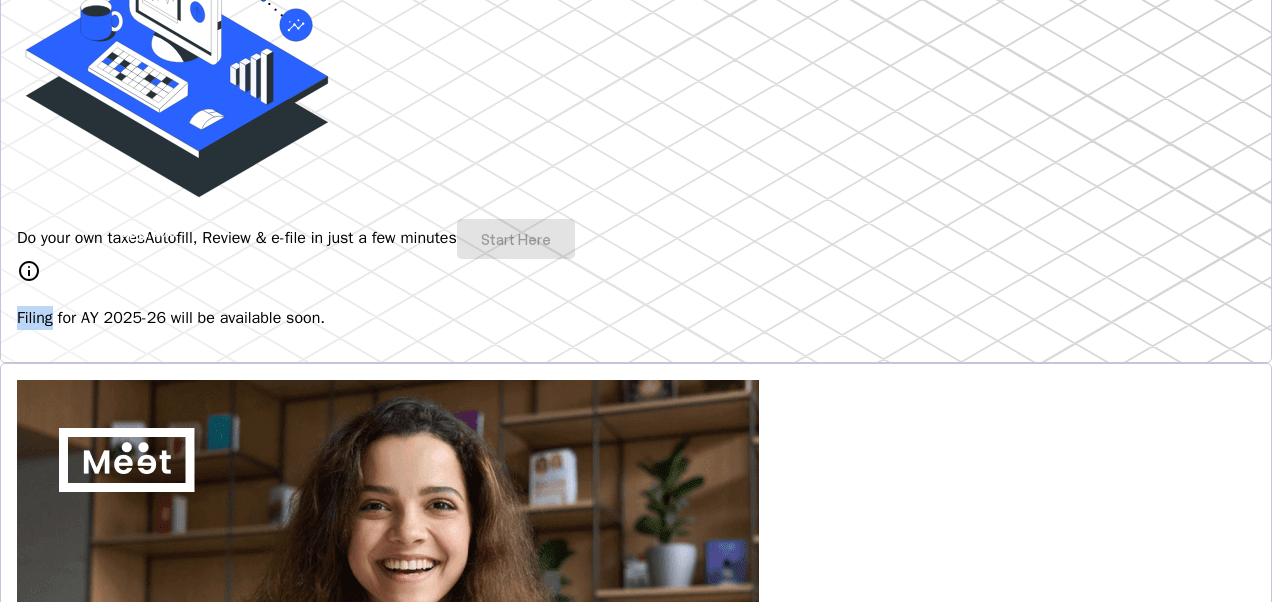click on "Do your own taxes   Autofill, Review & e-file in just a few minutes   Start Here" at bounding box center [636, 239] 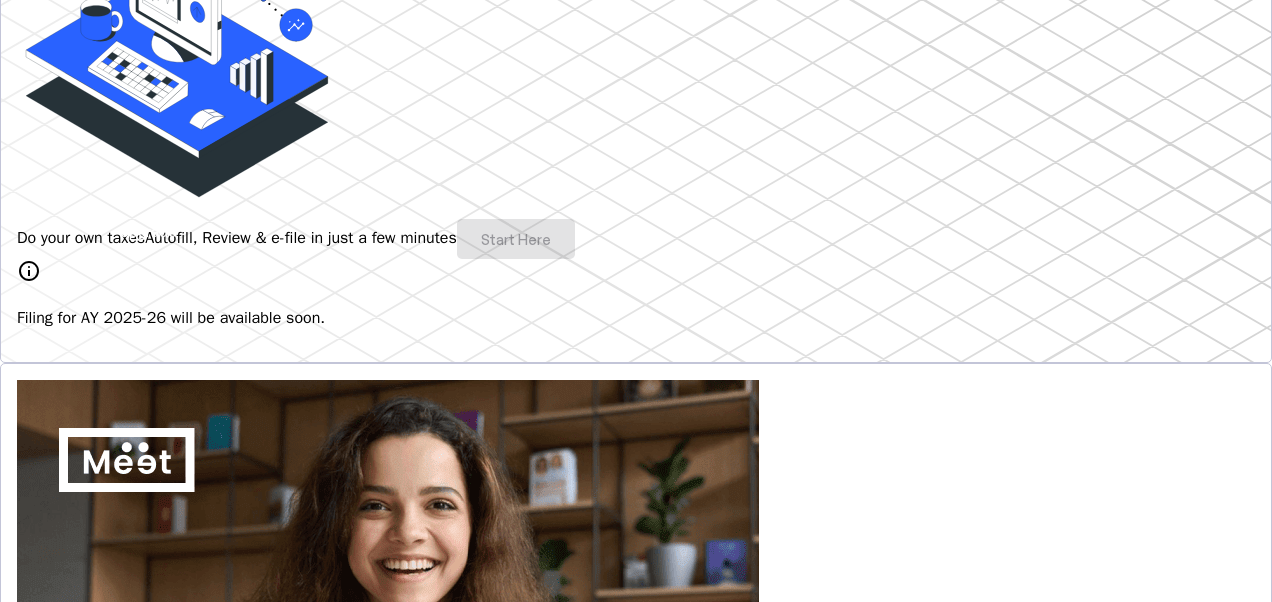 drag, startPoint x: 182, startPoint y: 267, endPoint x: 130, endPoint y: 292, distance: 57.697487 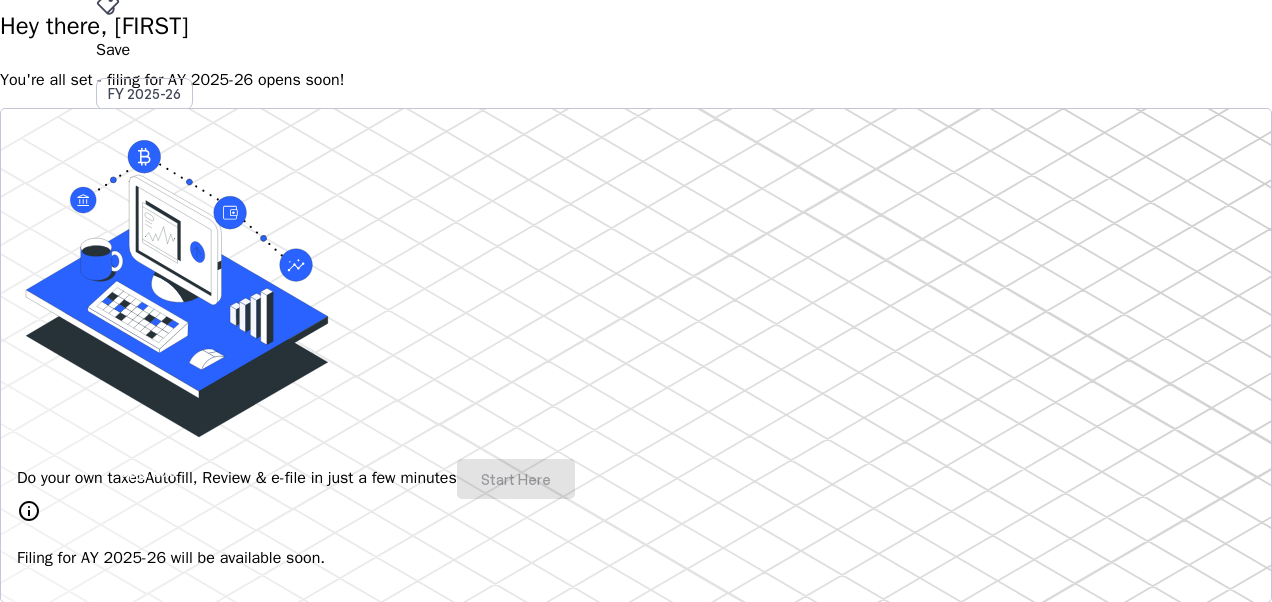 scroll, scrollTop: 0, scrollLeft: 0, axis: both 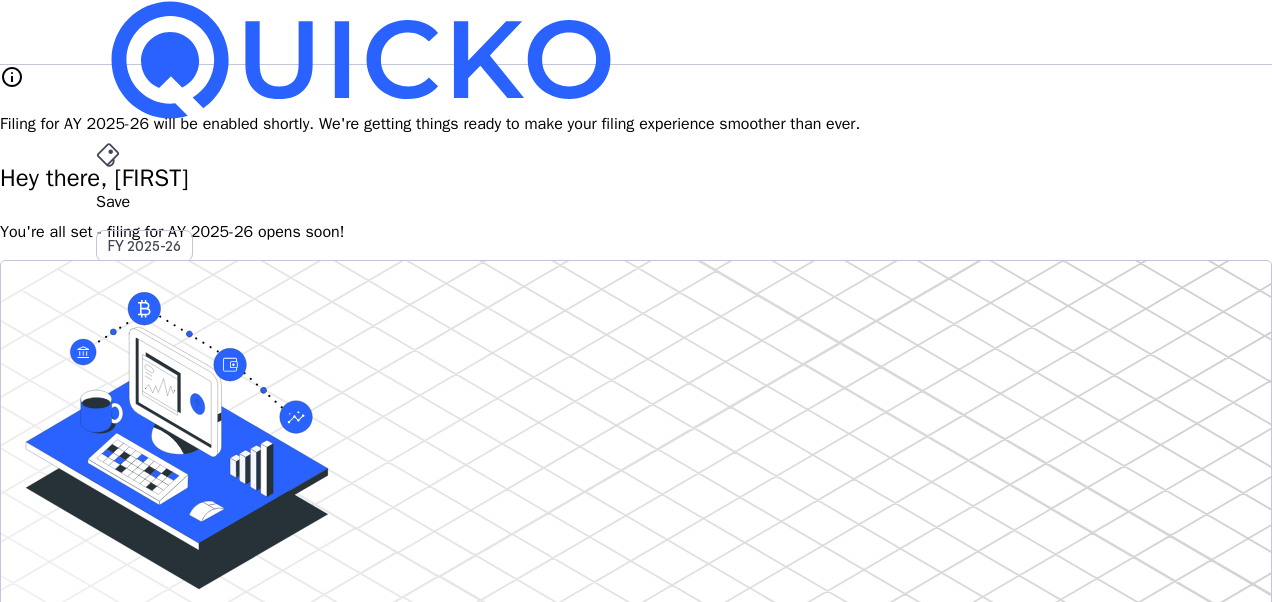 click on "Upgrade" at bounding box center (148, 623) 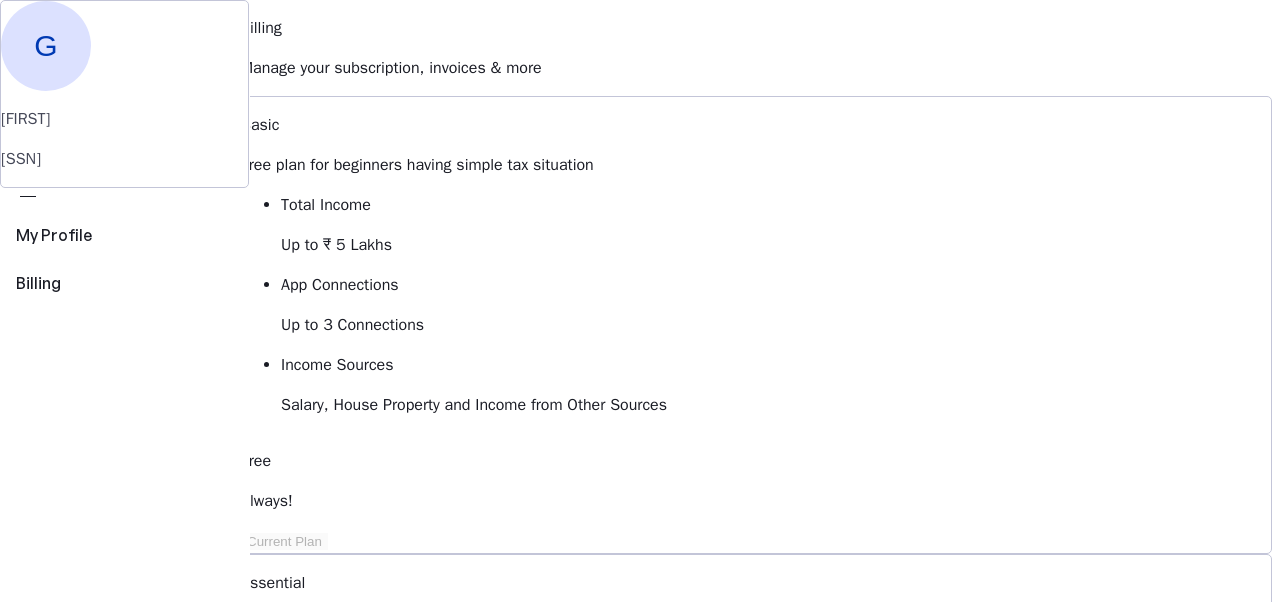 scroll, scrollTop: 0, scrollLeft: 0, axis: both 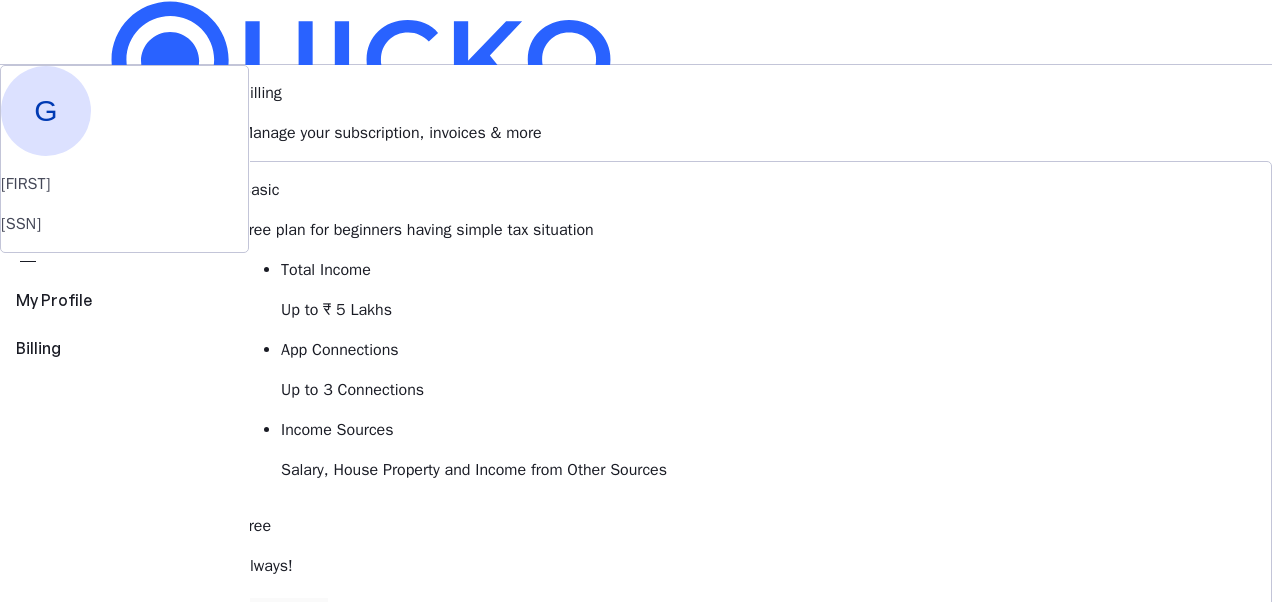 click on "AY 2025-26" at bounding box center (145, 452) 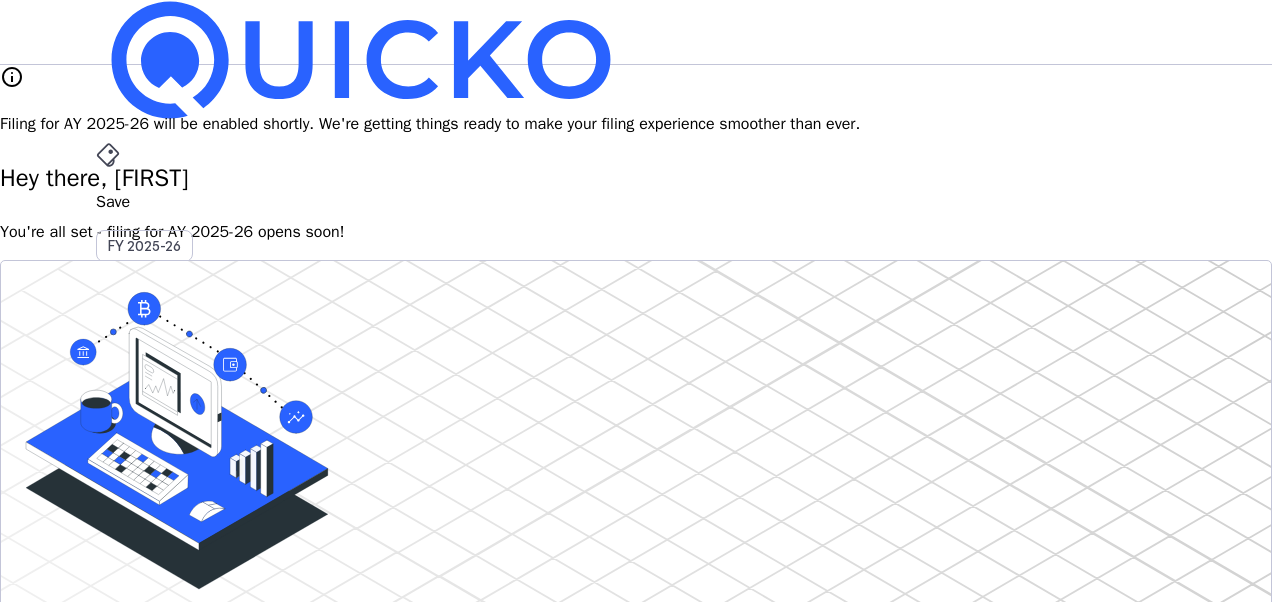 click on "File" at bounding box center [636, 408] 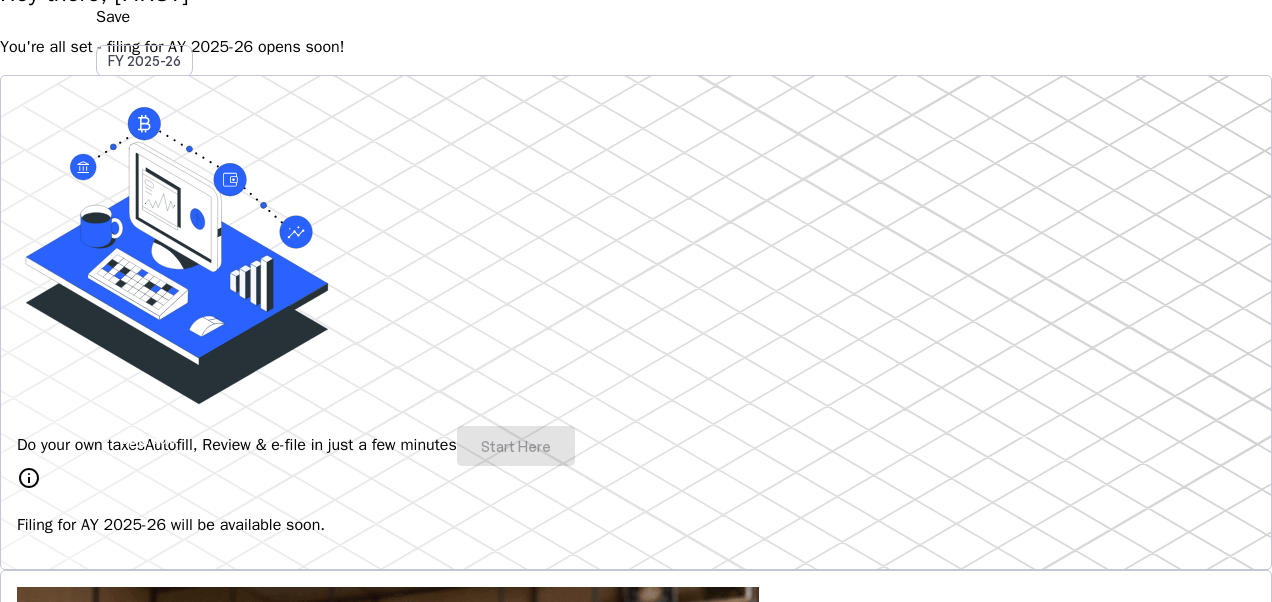 scroll, scrollTop: 0, scrollLeft: 0, axis: both 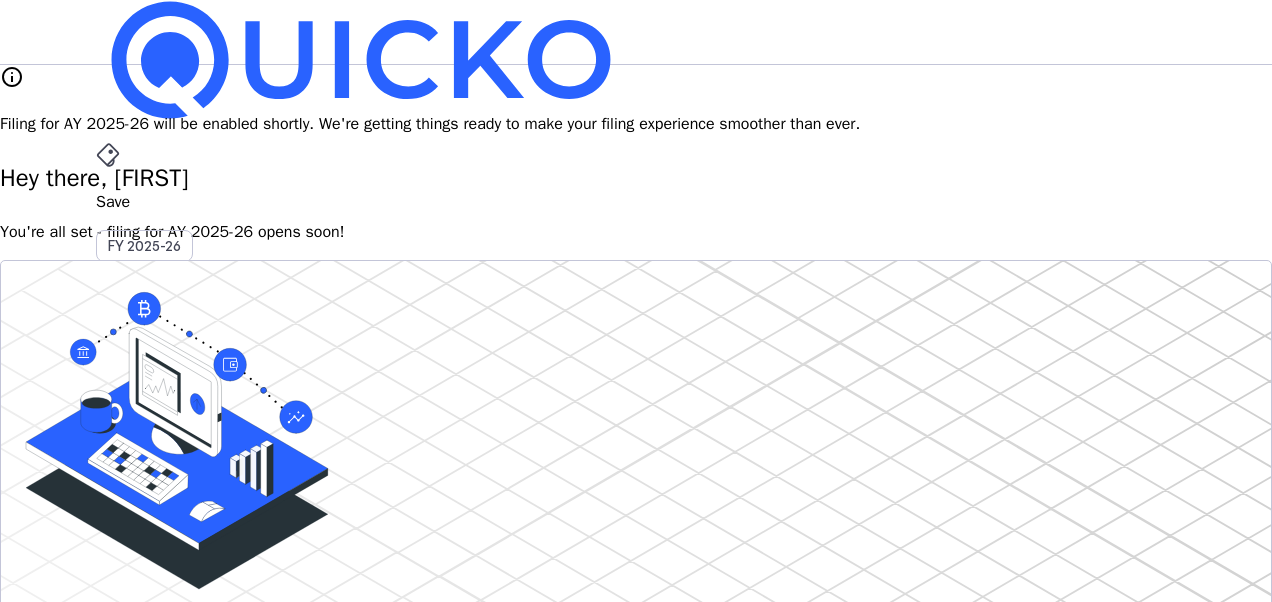click at bounding box center (361, 60) 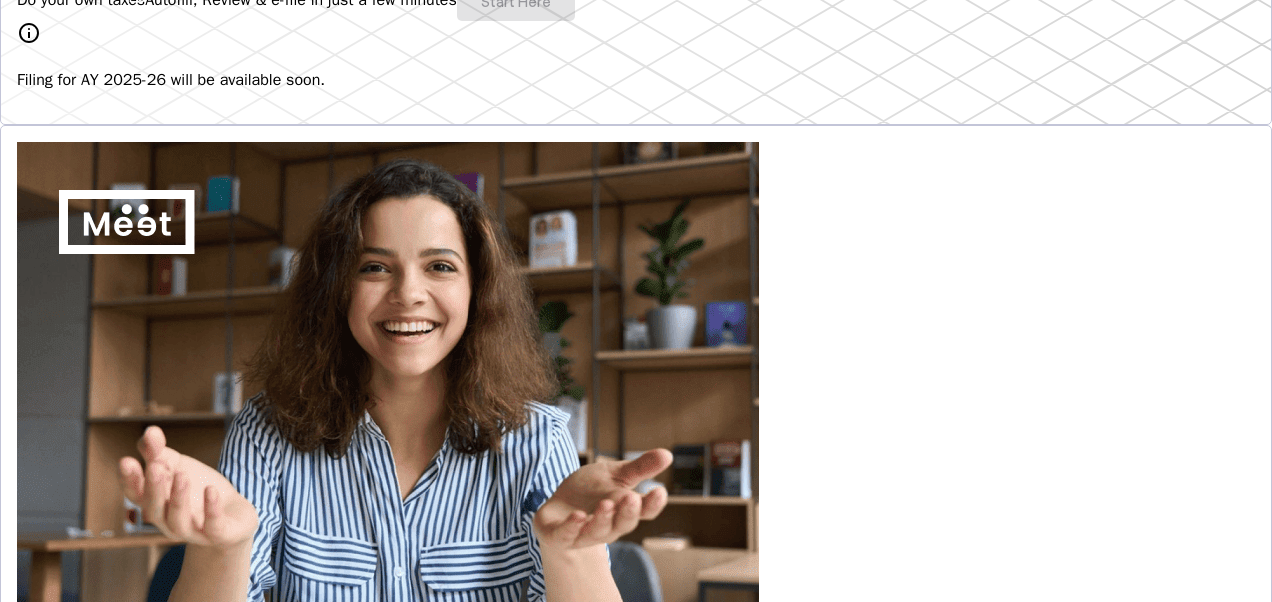 scroll, scrollTop: 0, scrollLeft: 0, axis: both 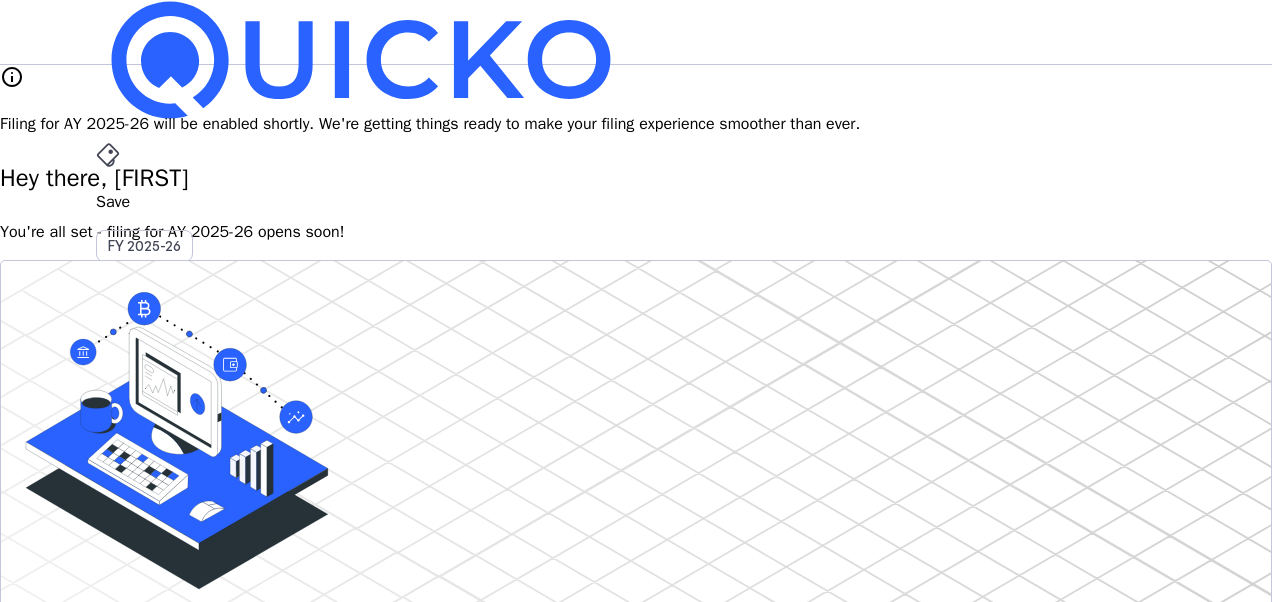 click on "AY 2025-26" at bounding box center (145, 452) 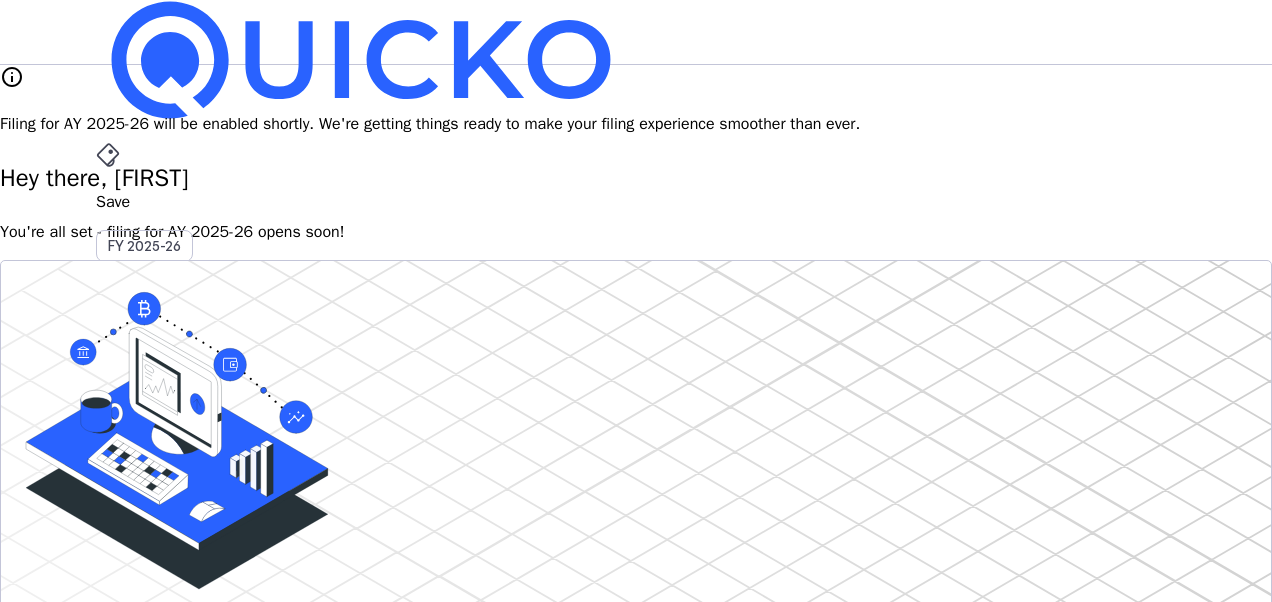 click on "File" at bounding box center [636, 408] 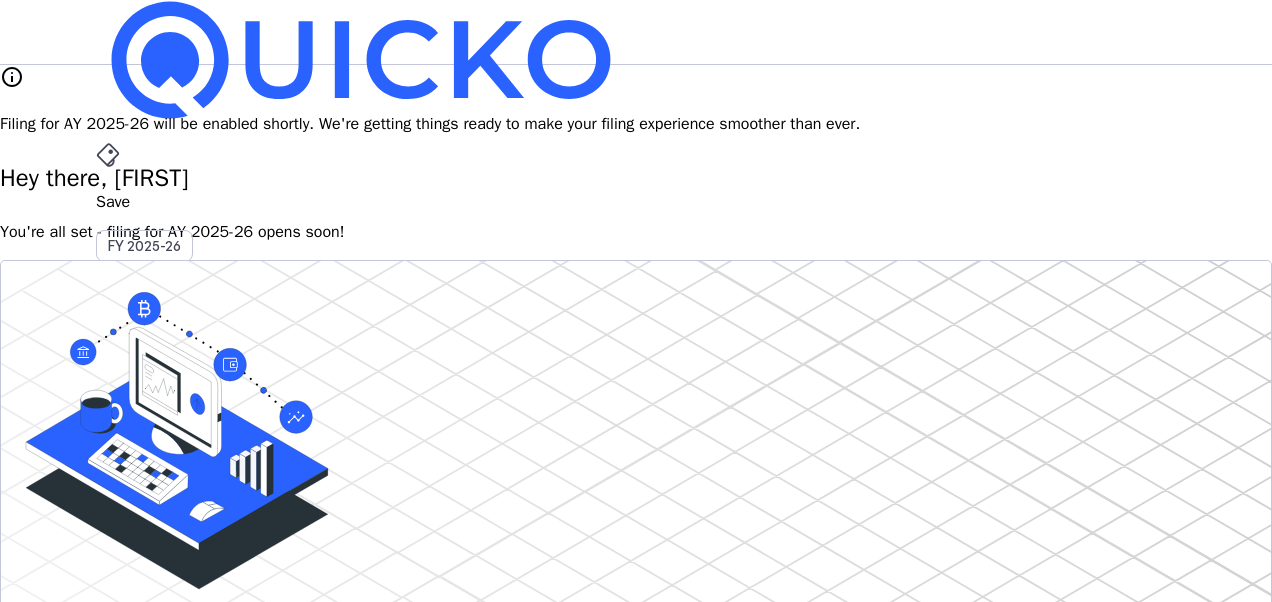 scroll, scrollTop: 149, scrollLeft: 0, axis: vertical 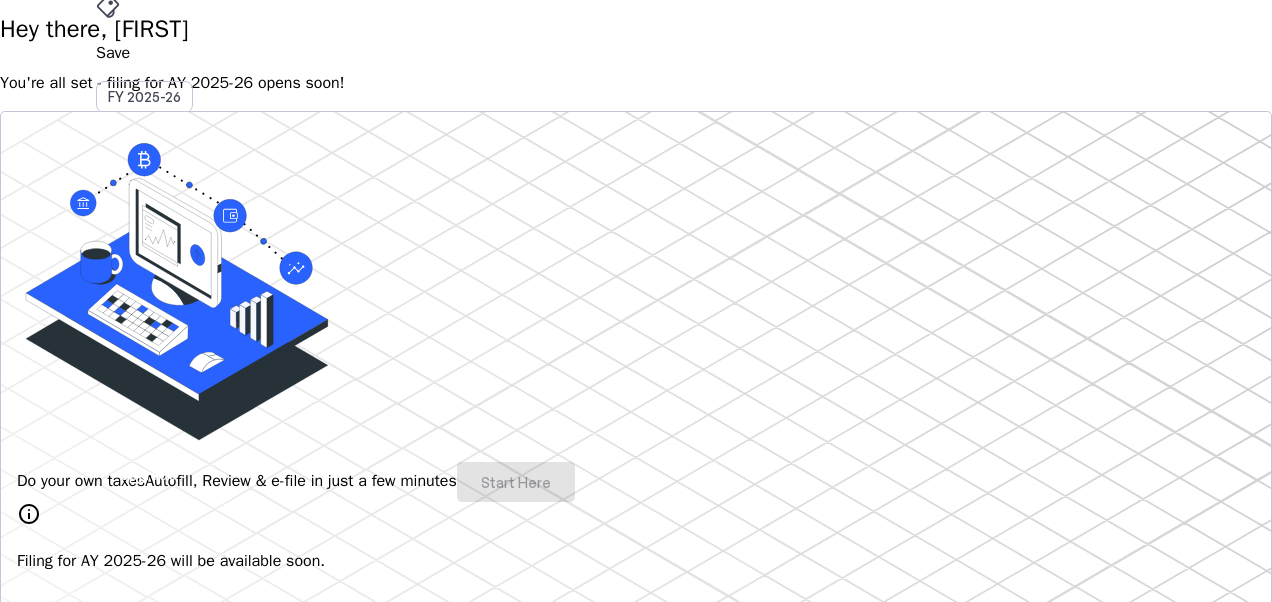 drag, startPoint x: 162, startPoint y: 67, endPoint x: 393, endPoint y: 46, distance: 231.95258 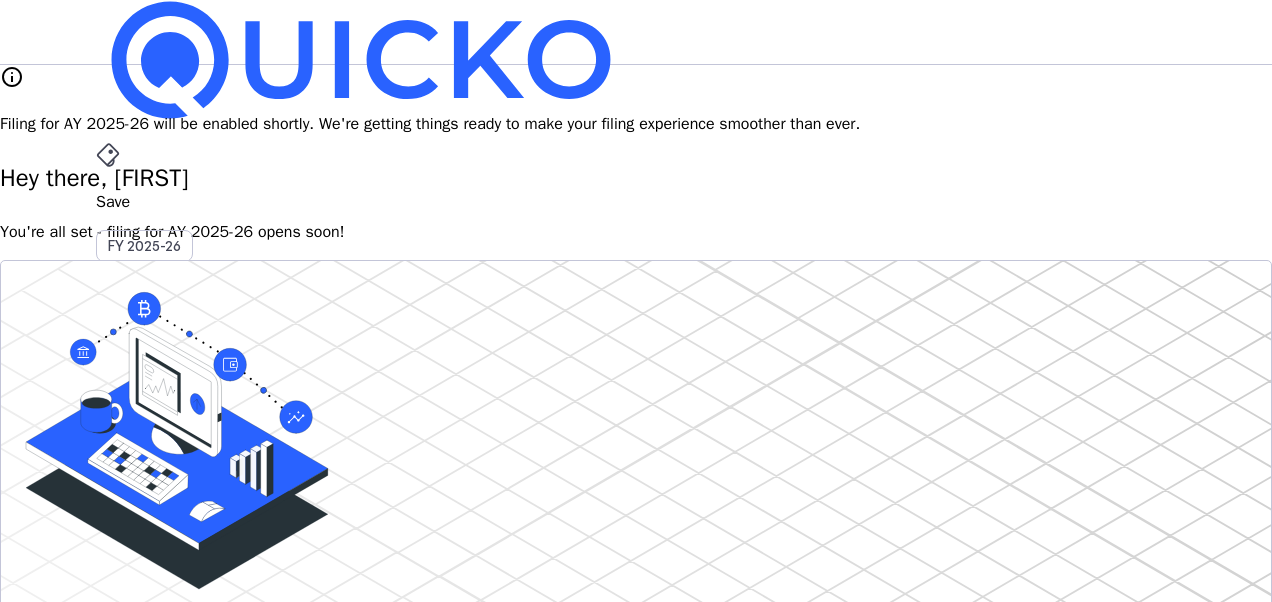 click on "arrow_drop_down" at bounding box center [108, 536] 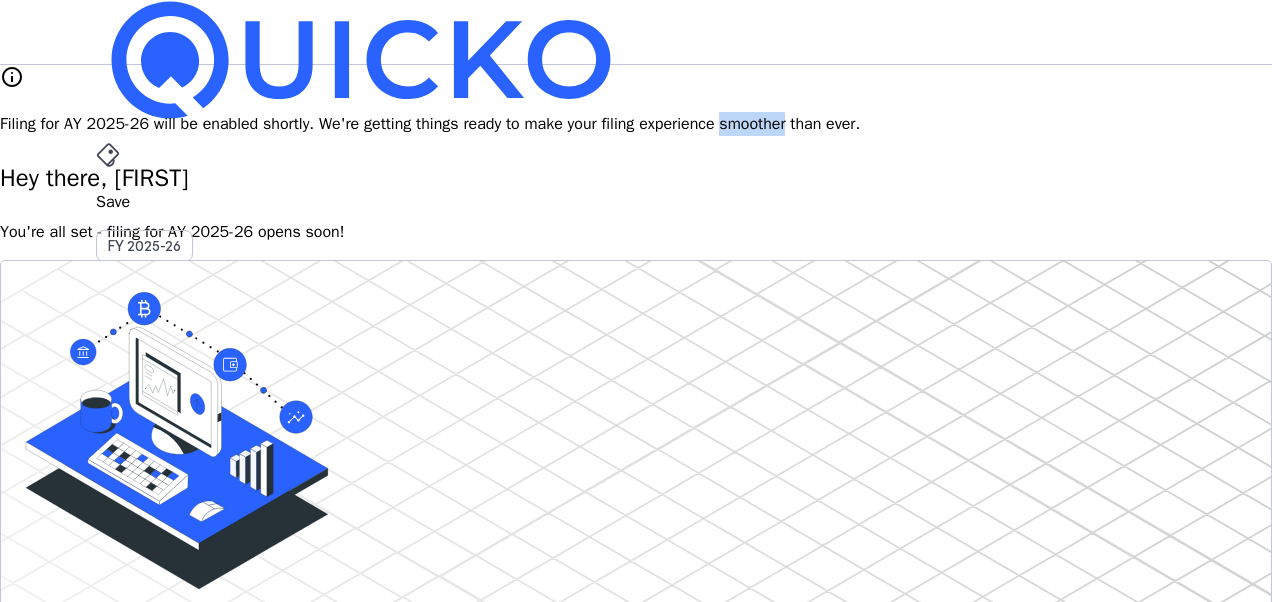 click on "info Filing for AY 2025-26 will be enabled shortly. We're getting things ready to make your filing experience smoother than ever." at bounding box center (636, 100) 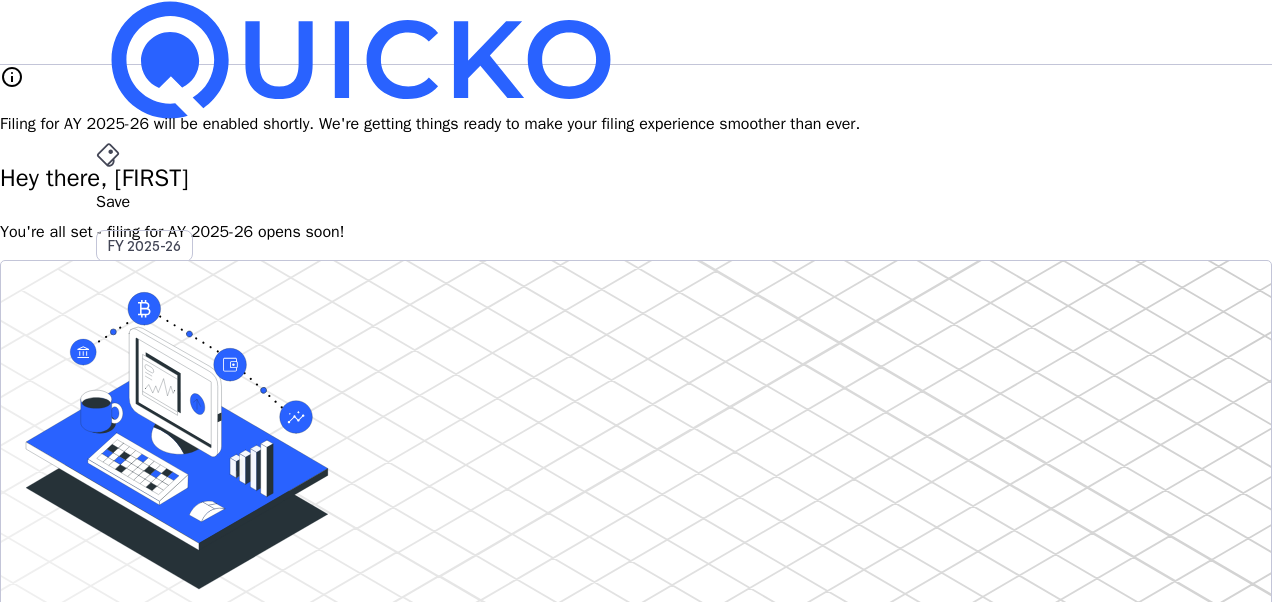 click on "Save" at bounding box center [636, 202] 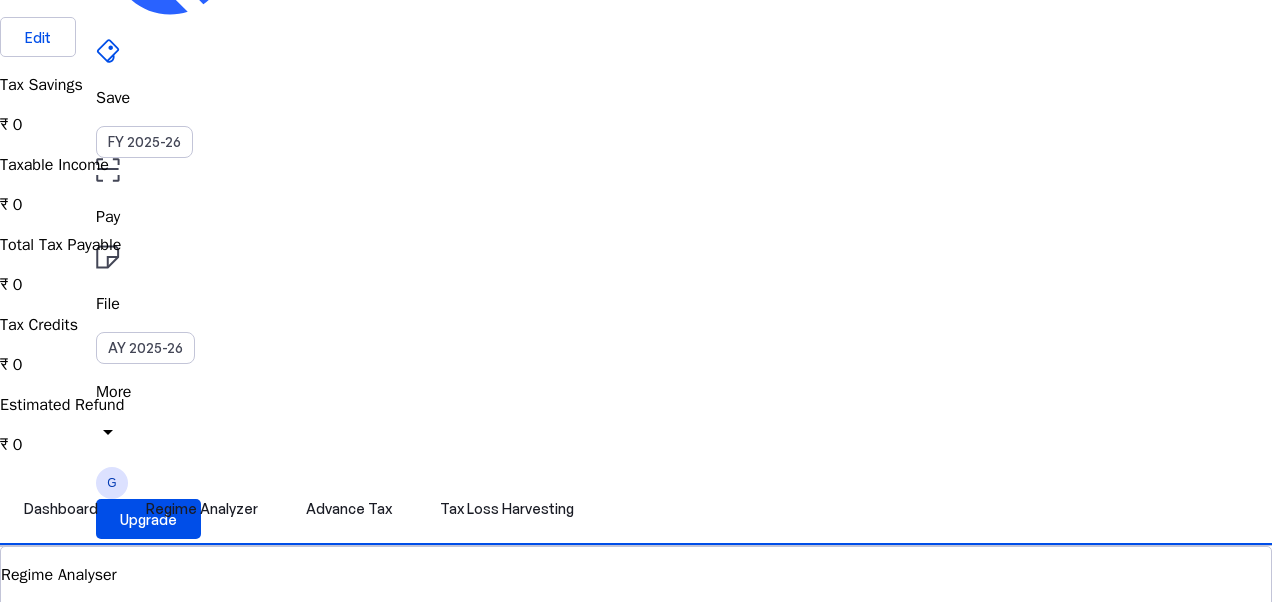 scroll, scrollTop: 0, scrollLeft: 0, axis: both 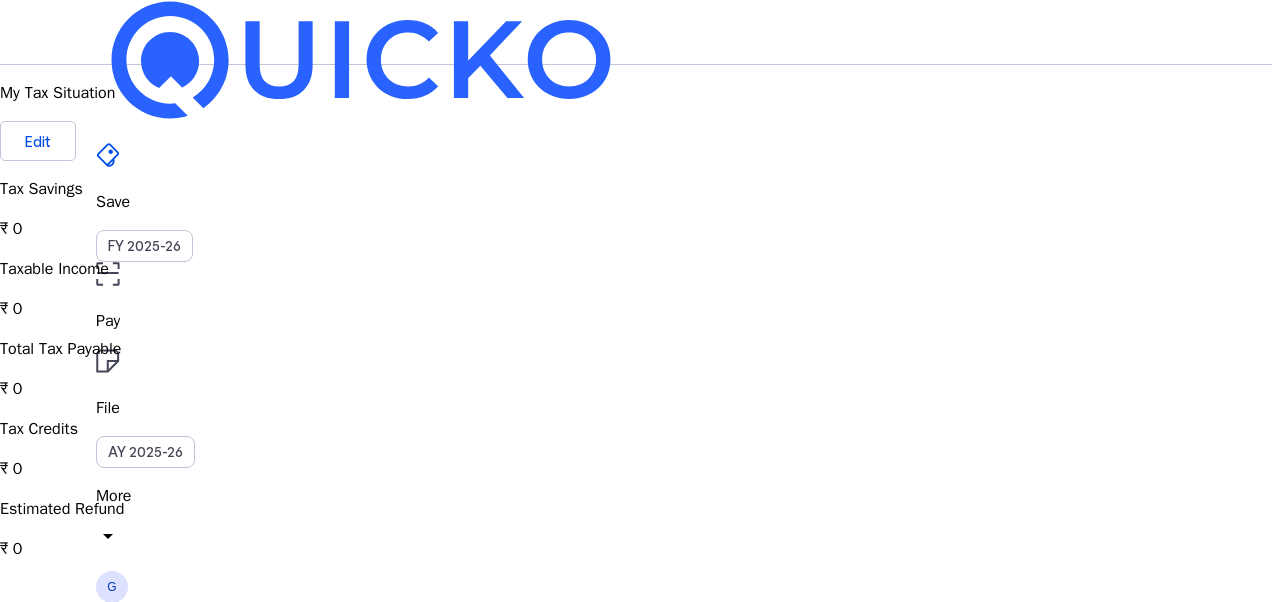 click at bounding box center [361, 60] 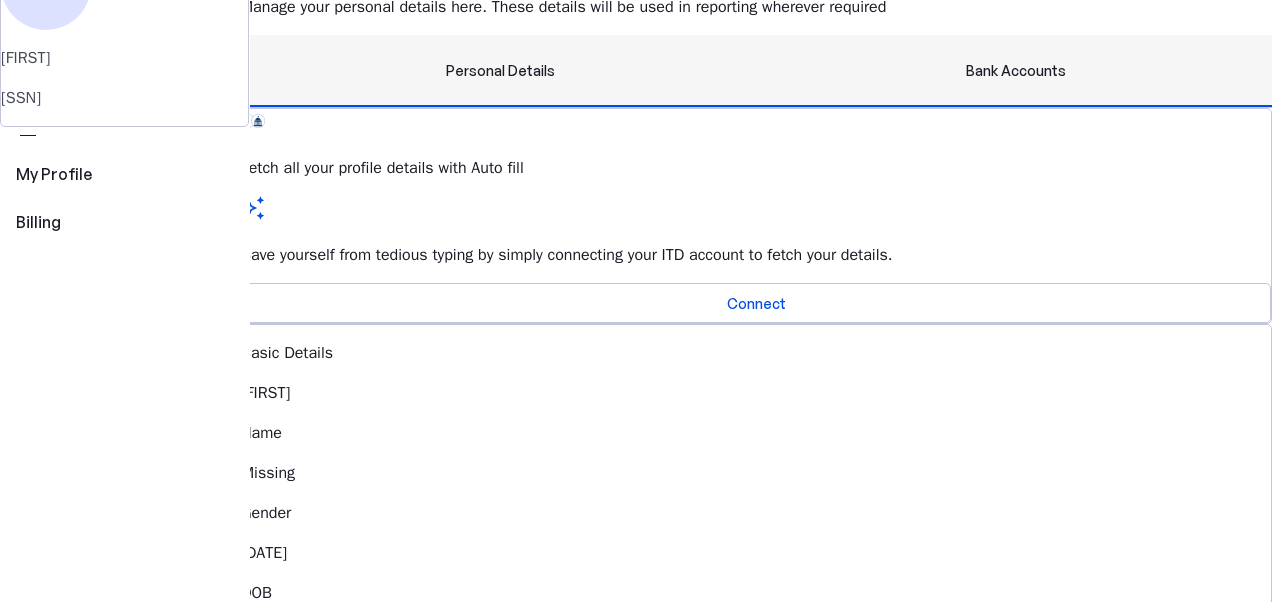 scroll, scrollTop: 0, scrollLeft: 0, axis: both 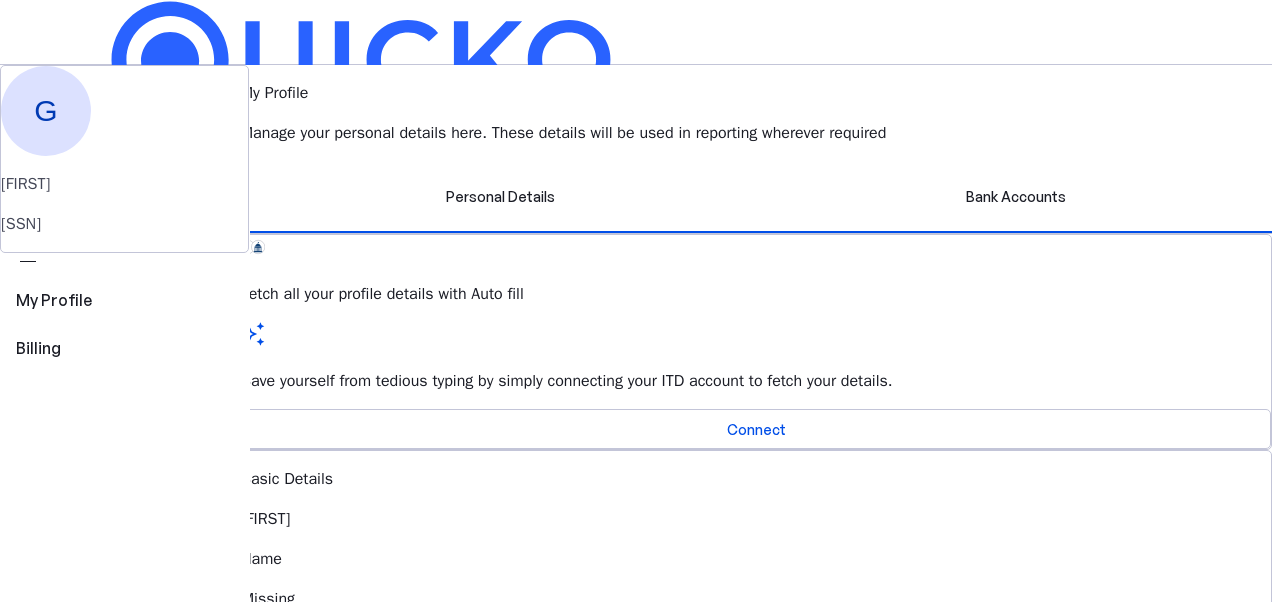 click on "[NAME]" at bounding box center [112, 587] 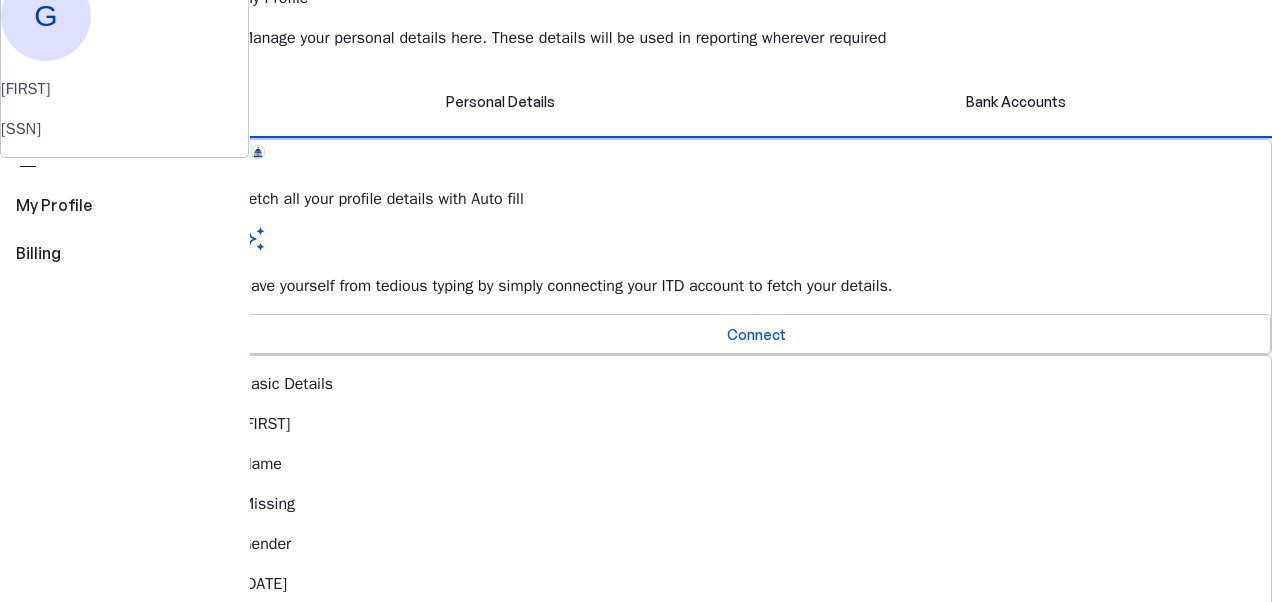 scroll, scrollTop: 104, scrollLeft: 0, axis: vertical 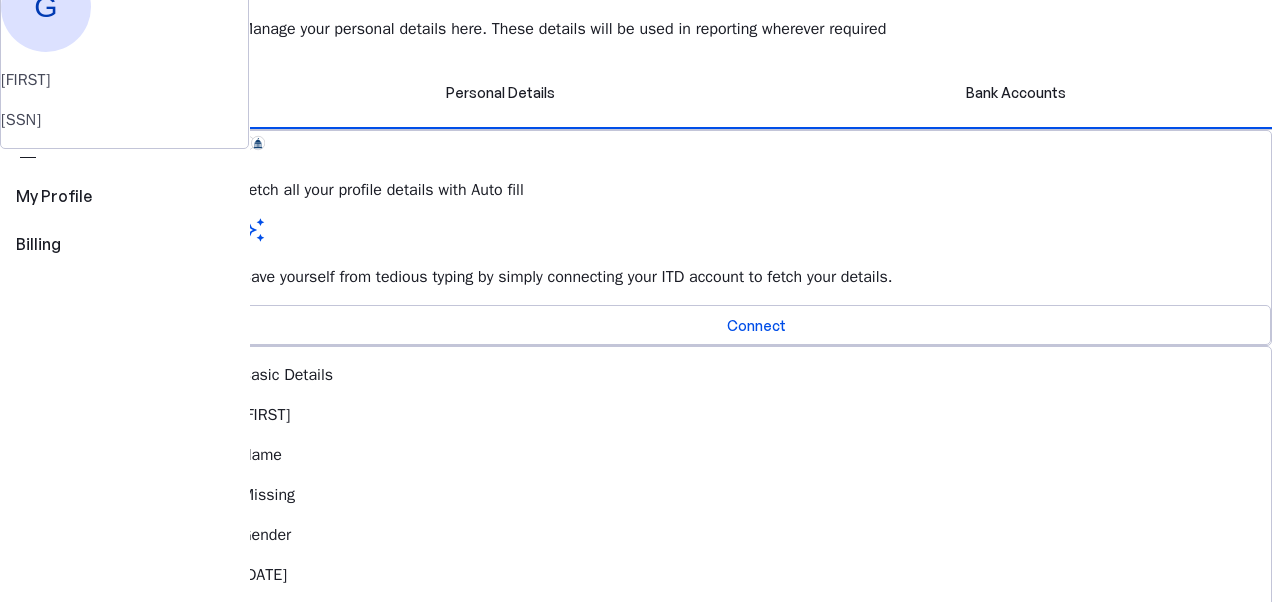 click on "My Account" at bounding box center (87, 2126) 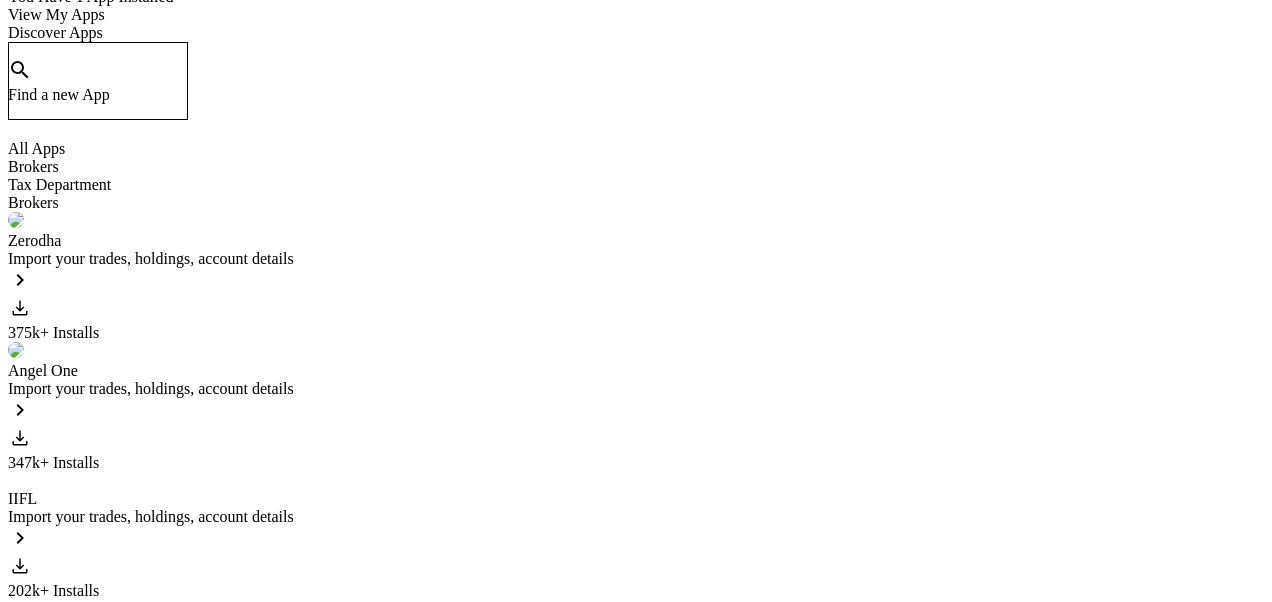 scroll, scrollTop: 0, scrollLeft: 0, axis: both 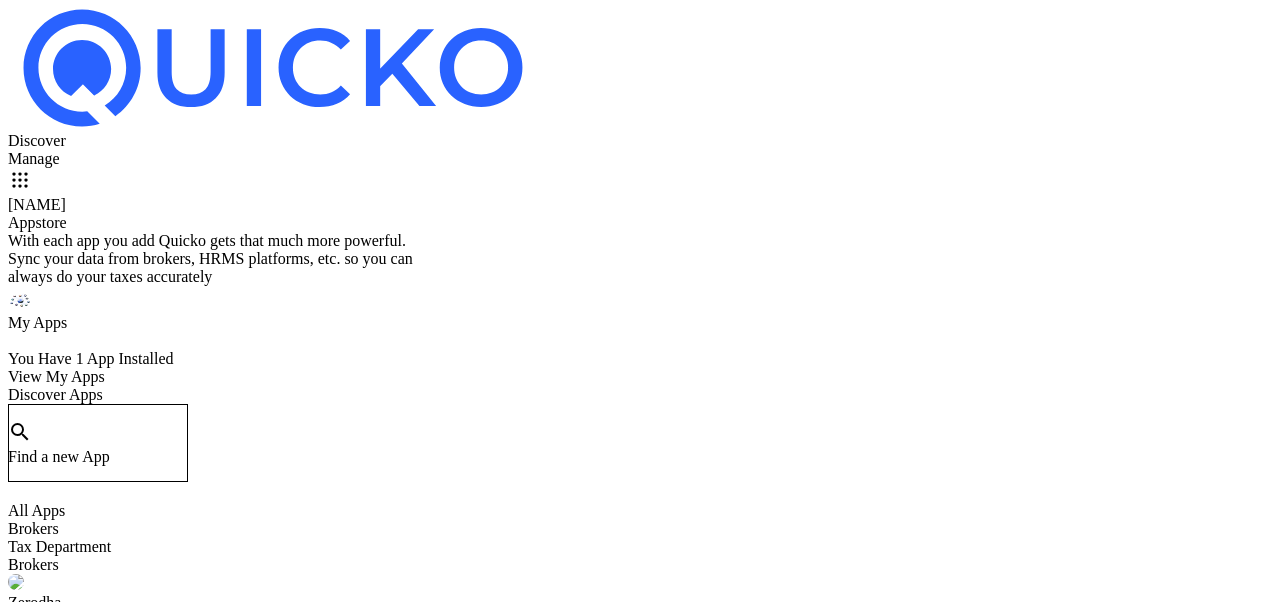click on "Manage" at bounding box center [636, 159] 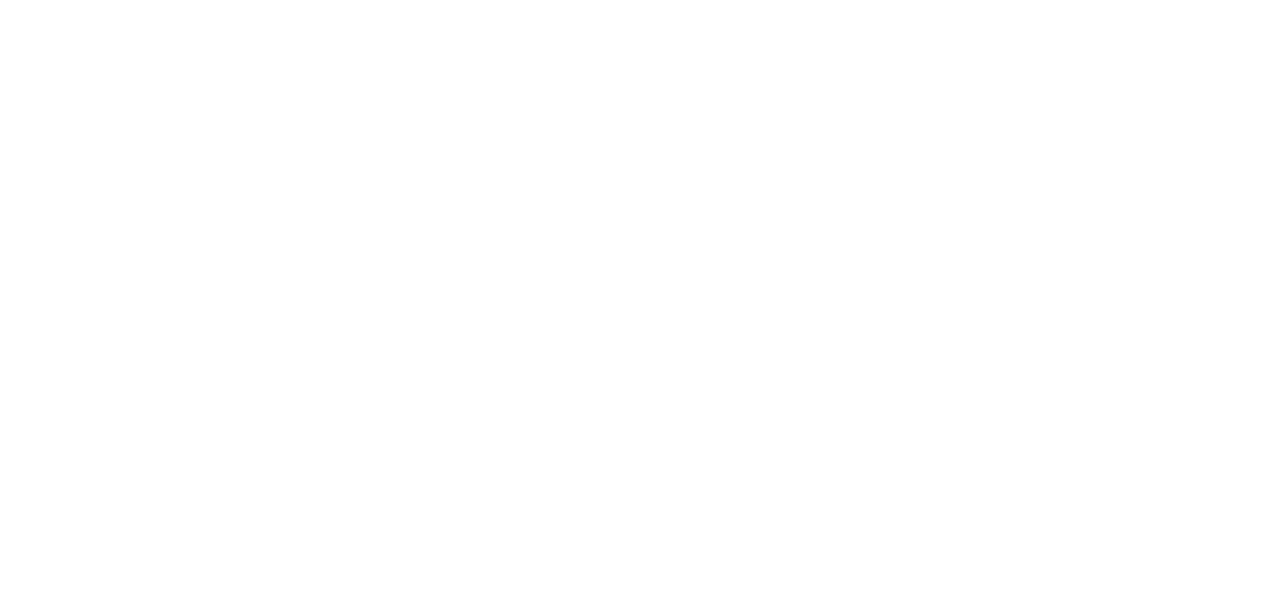 scroll, scrollTop: 0, scrollLeft: 0, axis: both 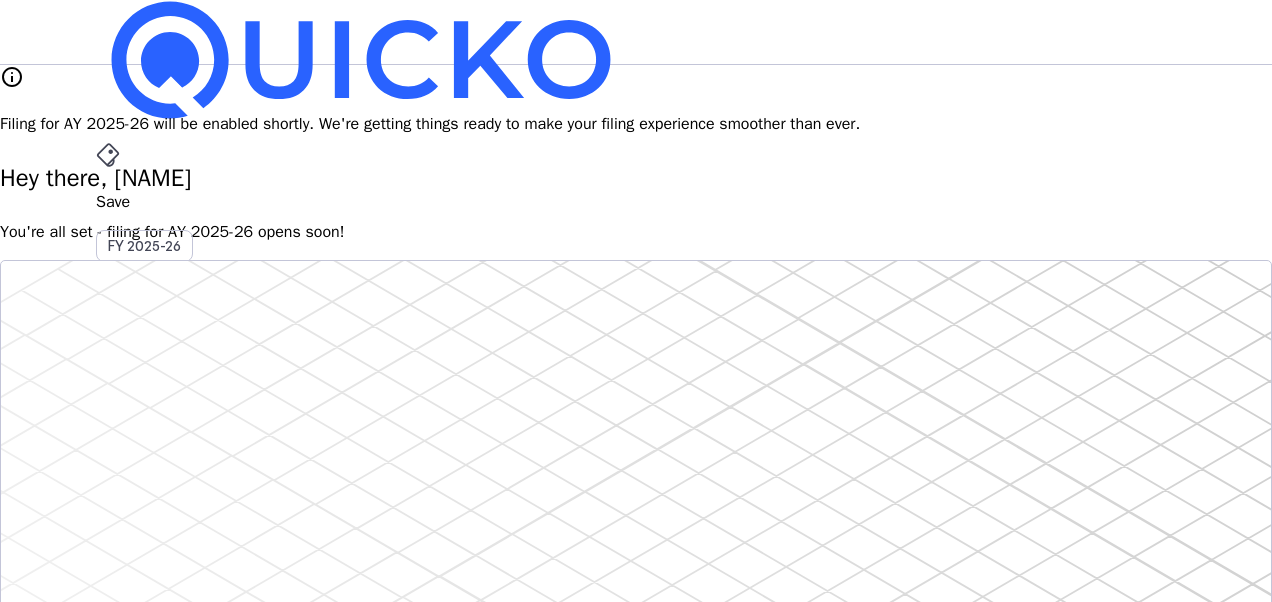click on "AY 2025-26" at bounding box center [145, 452] 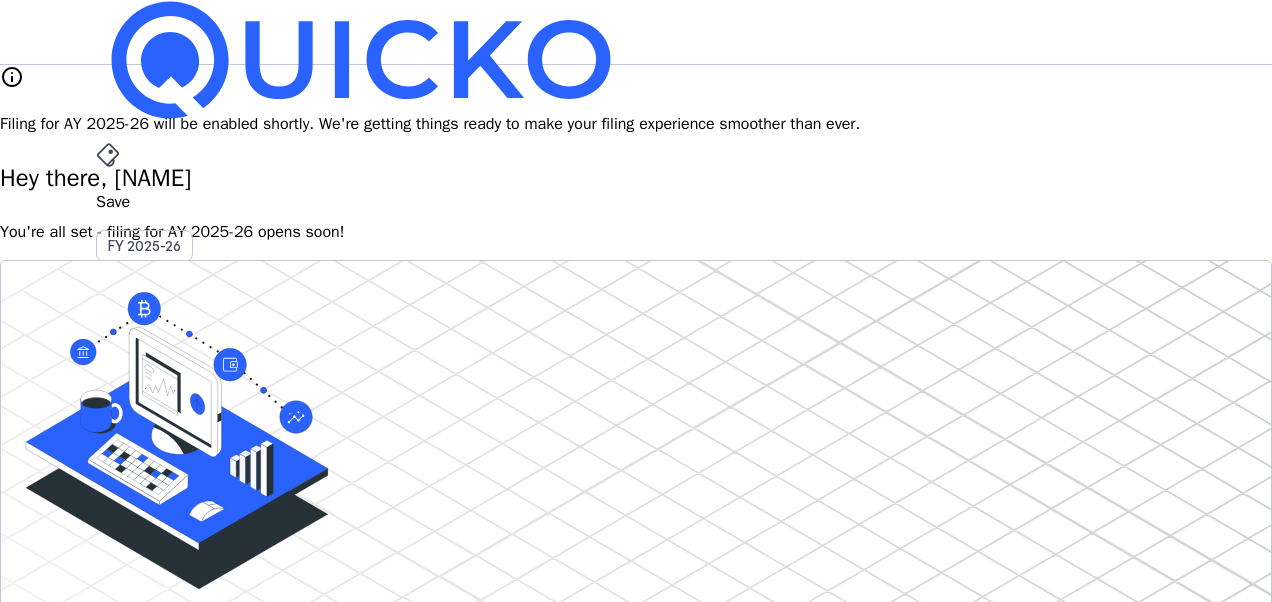click on "AY 2025-26" at bounding box center (145, 452) 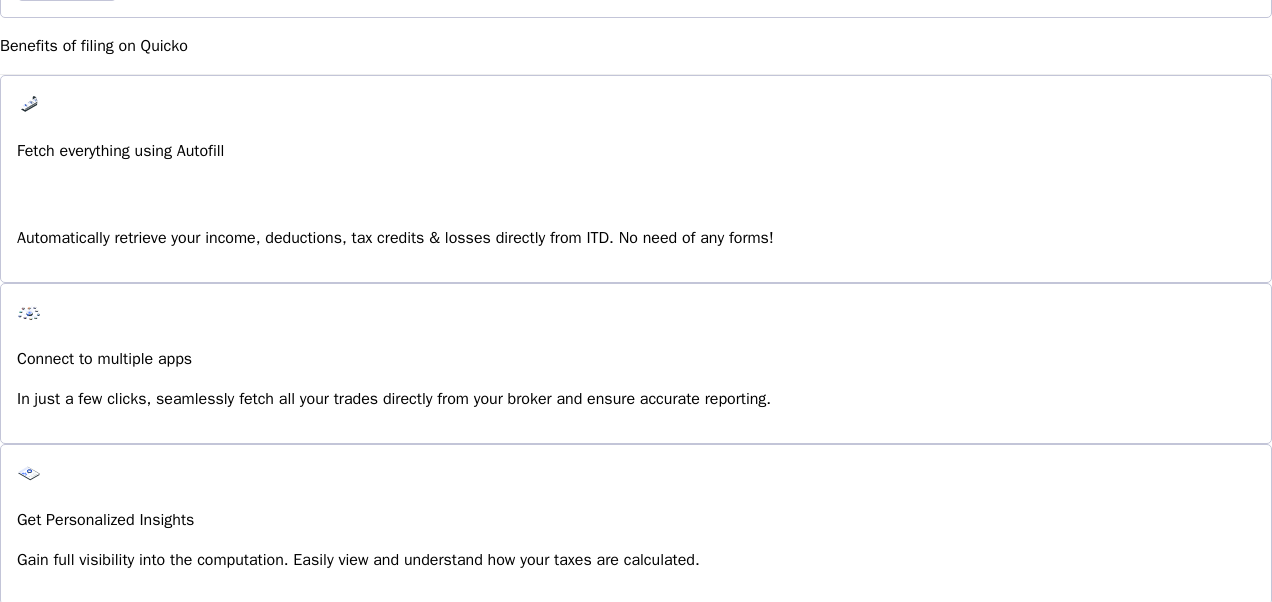 scroll, scrollTop: 1533, scrollLeft: 0, axis: vertical 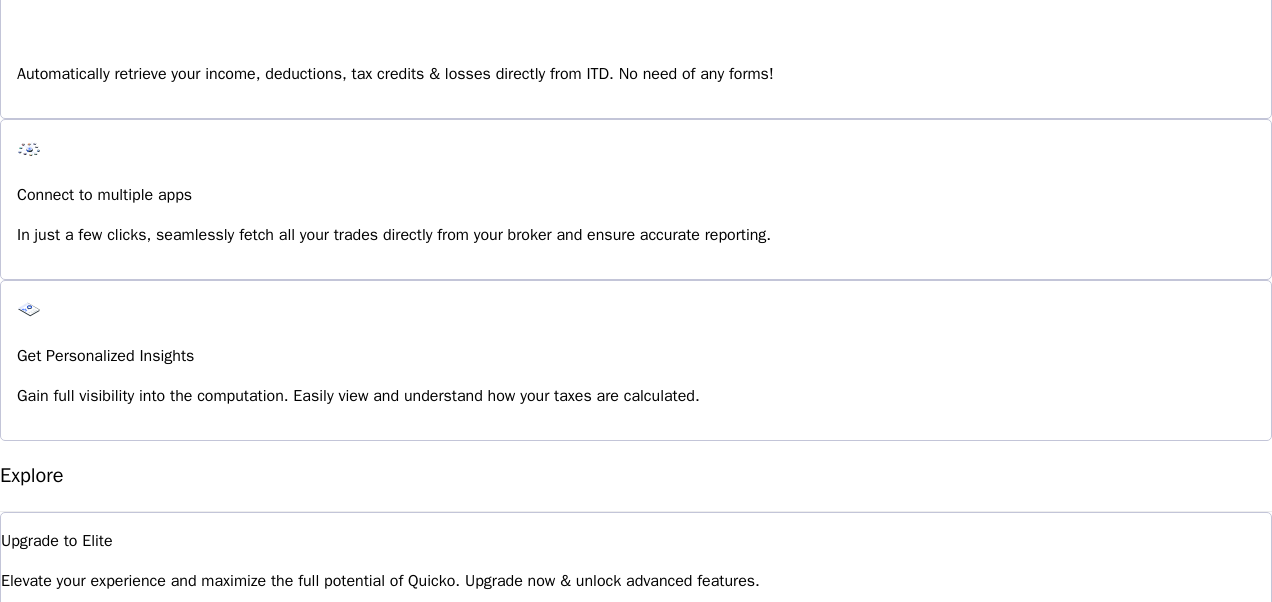 drag, startPoint x: 692, startPoint y: 285, endPoint x: 1100, endPoint y: 286, distance: 408.00122 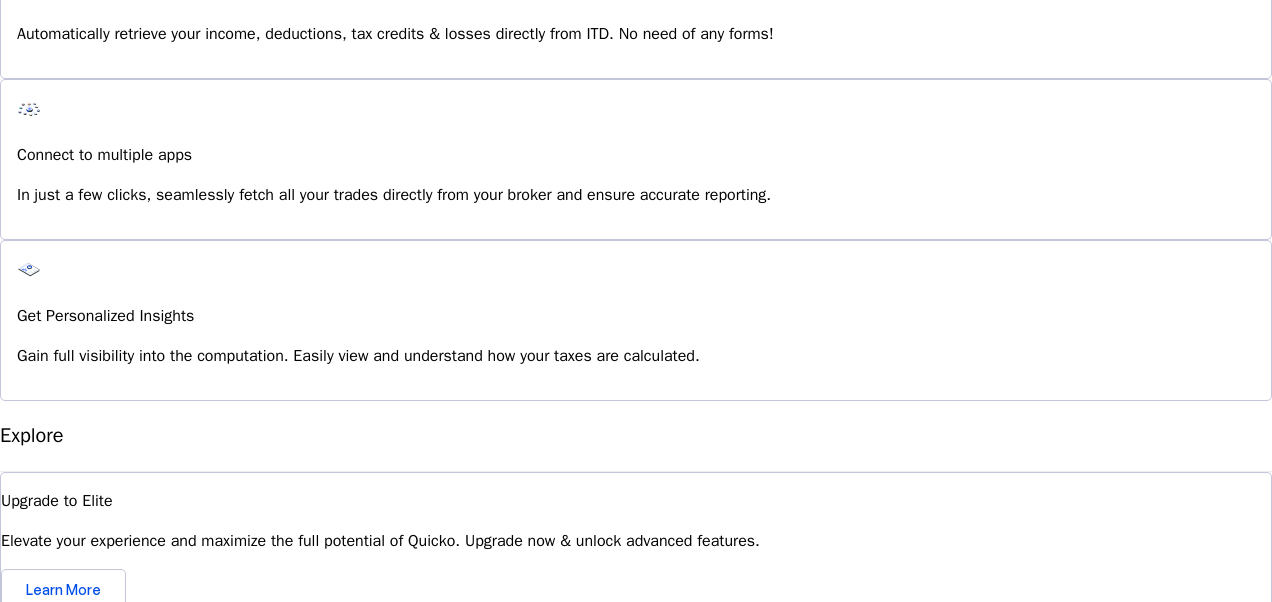 scroll, scrollTop: 1588, scrollLeft: 0, axis: vertical 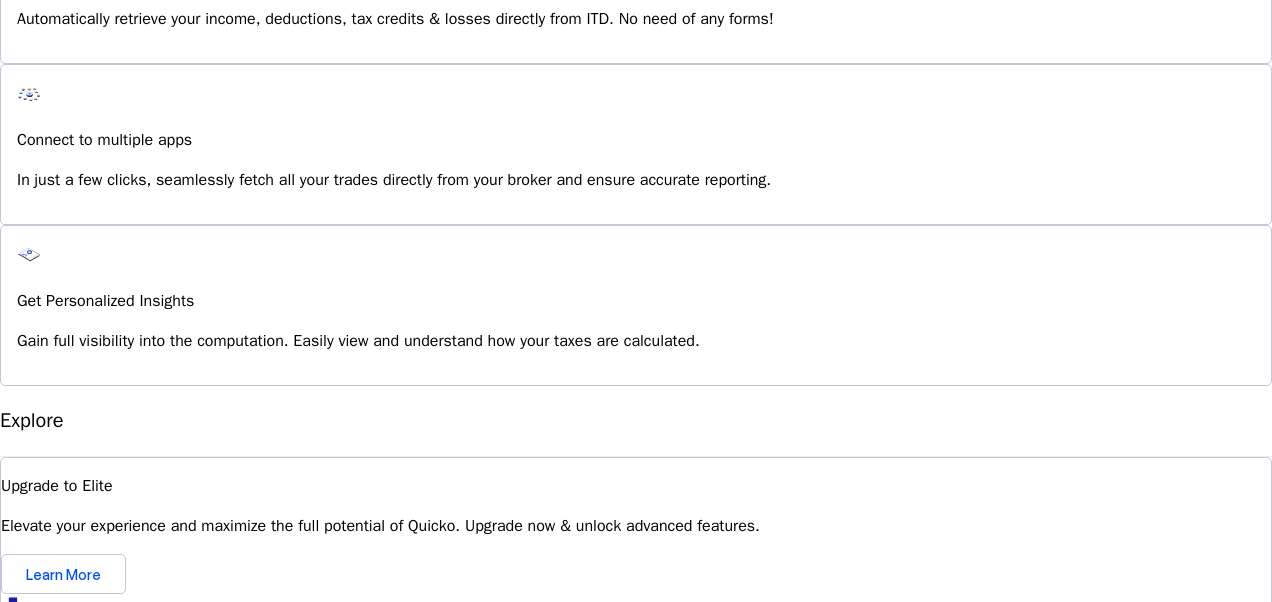 click on "Hey there, GURUMURTHI   You're all set - filing for AY 2025-26 opens soon!   Do your own taxes   Autofill, Review & e-file in just a few minutes   Start Here  info Filing for AY 2025-26 will be available soon.   4.8/5 | 1400 reviews   We do your taxes   Expert will prepare, review & e-file your tax return, making sure nothing gets missed.   Explore   Benefits of filing on Quicko  Fetch everything using Autofill Automatically retrieve your income, deductions, tax credits & losses directly from ITD. No need of any forms! Connect to multiple apps In just a few clicks, seamlessly fetch all your trades directly from your broker and ensure accurate reporting. Get Personalized Insights Gain full visibility into the computation. Easily view and understand how your taxes are calculated.  Explore  Upgrade to Elite Elevate your experience and maximize the full potential of Quicko. Upgrade now & unlock advanced features. Learn More File Revised Return Revise Return View E-Filed Returns Explore File ITR-U thumb_up_alt" at bounding box center (636, 78) 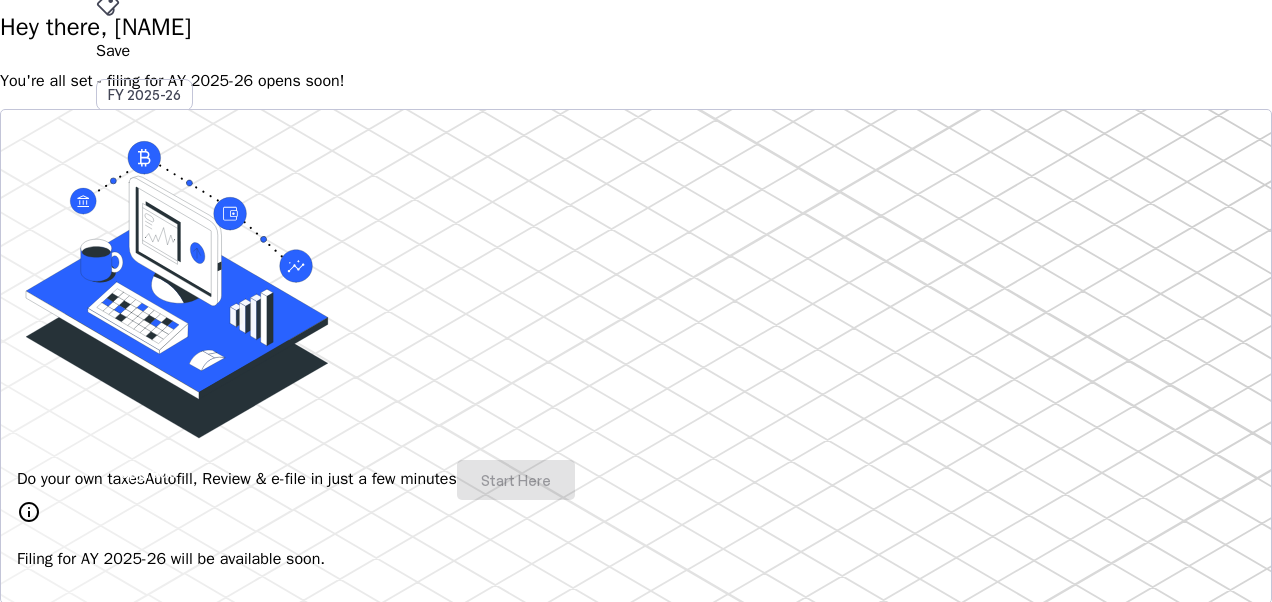scroll, scrollTop: 0, scrollLeft: 0, axis: both 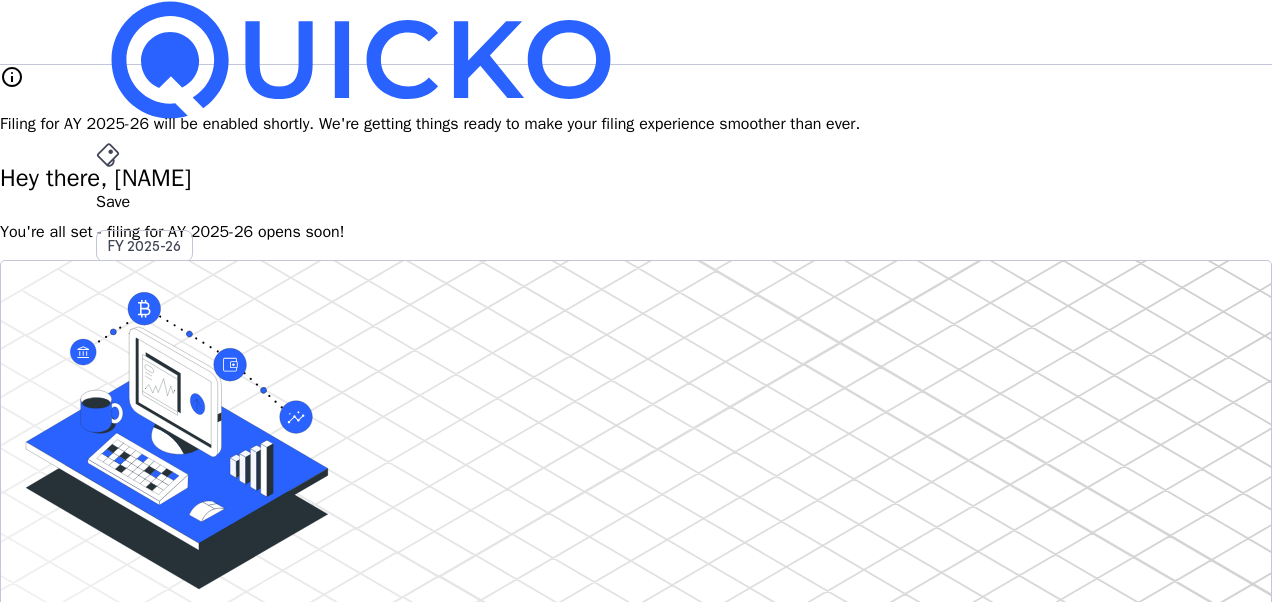 click on "AY 2025-26" at bounding box center (145, 452) 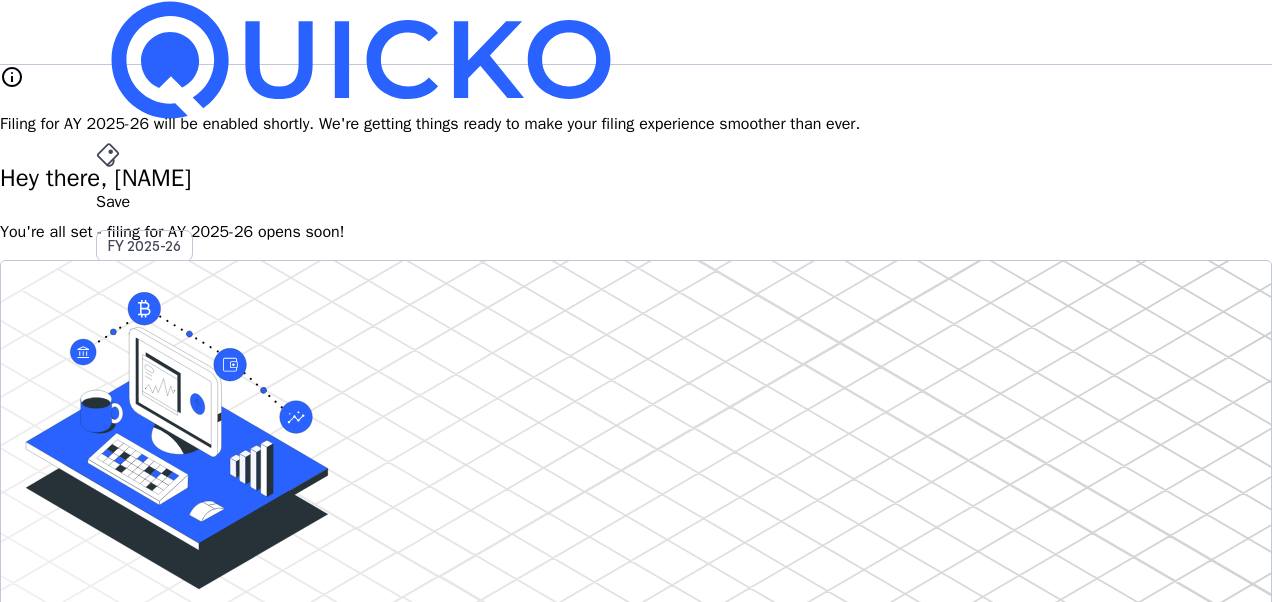 click on "Pay" at bounding box center (636, 202) 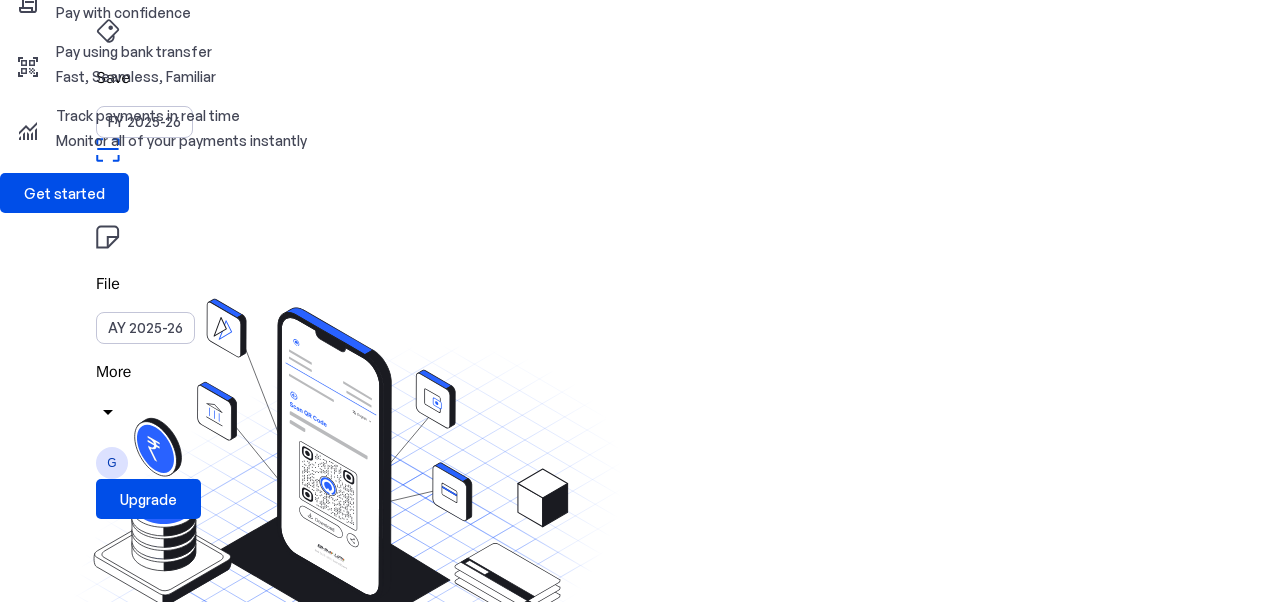 scroll, scrollTop: 0, scrollLeft: 0, axis: both 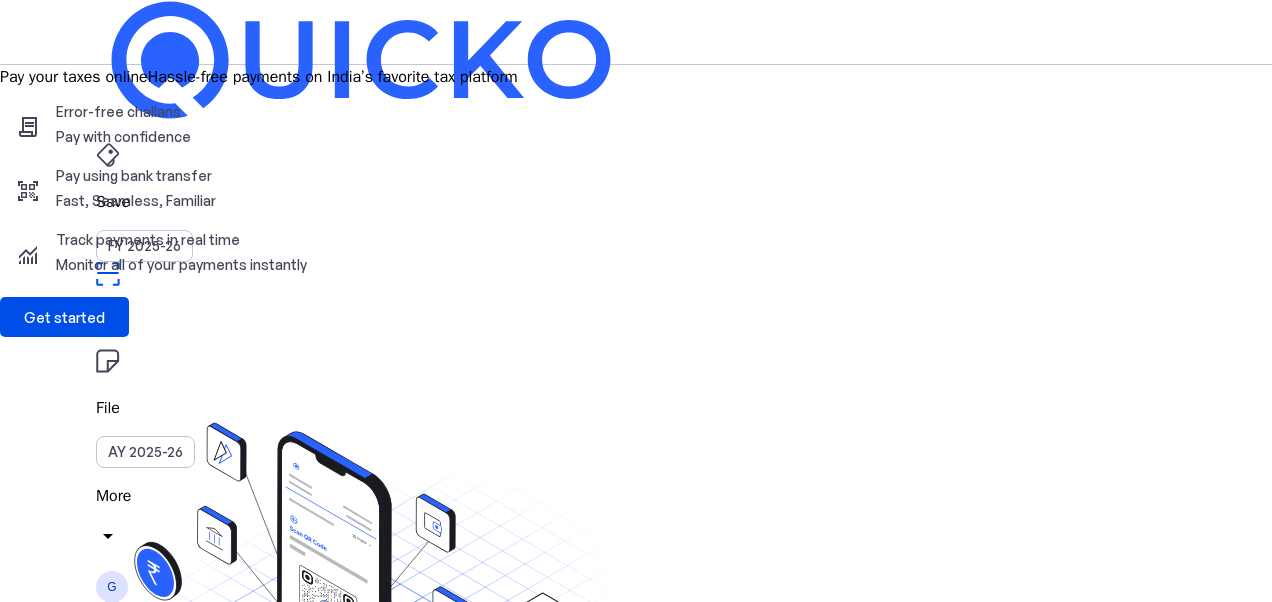 click on "Save" at bounding box center (636, 202) 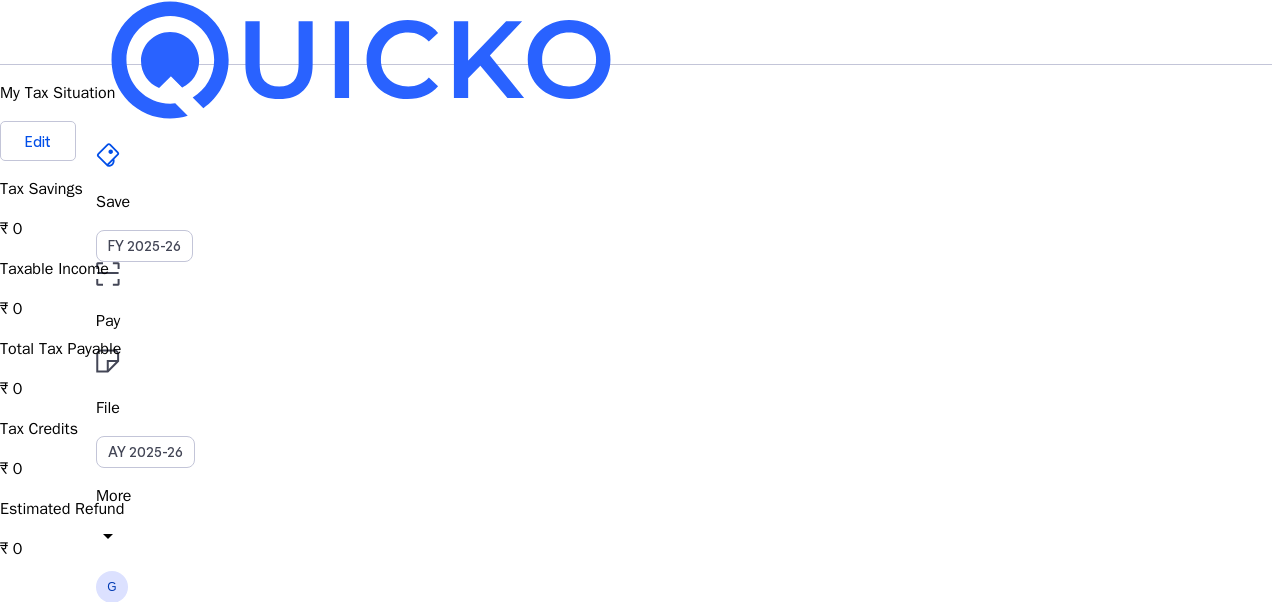click at bounding box center [361, 60] 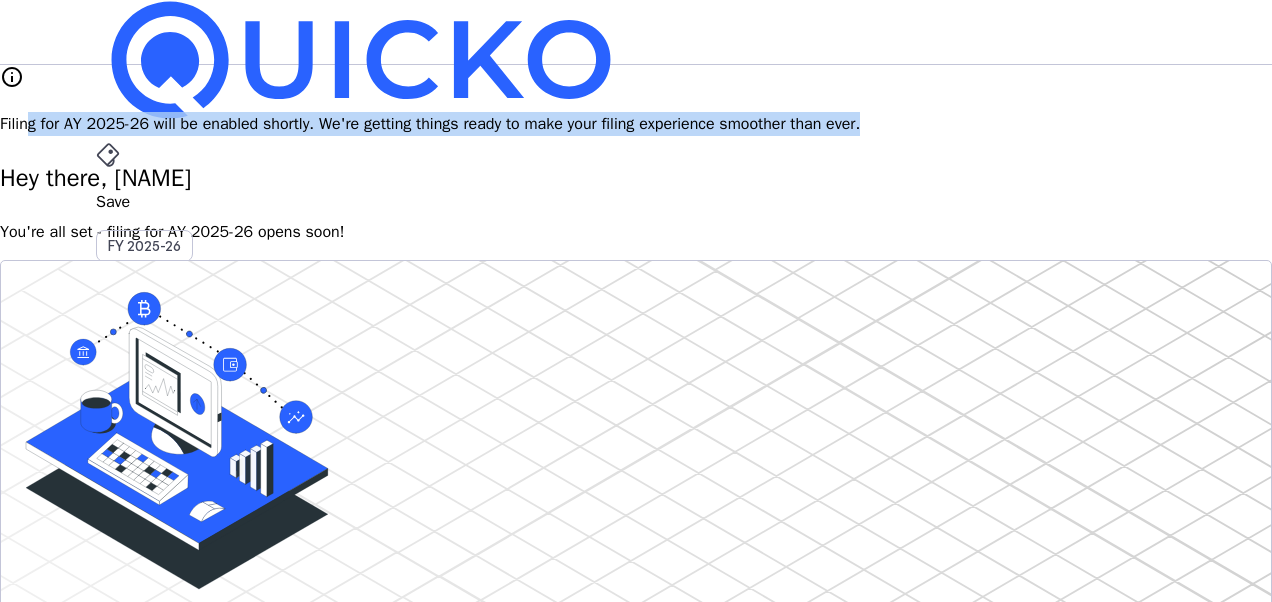 drag, startPoint x: 282, startPoint y: 96, endPoint x: 1053, endPoint y: 99, distance: 771.00586 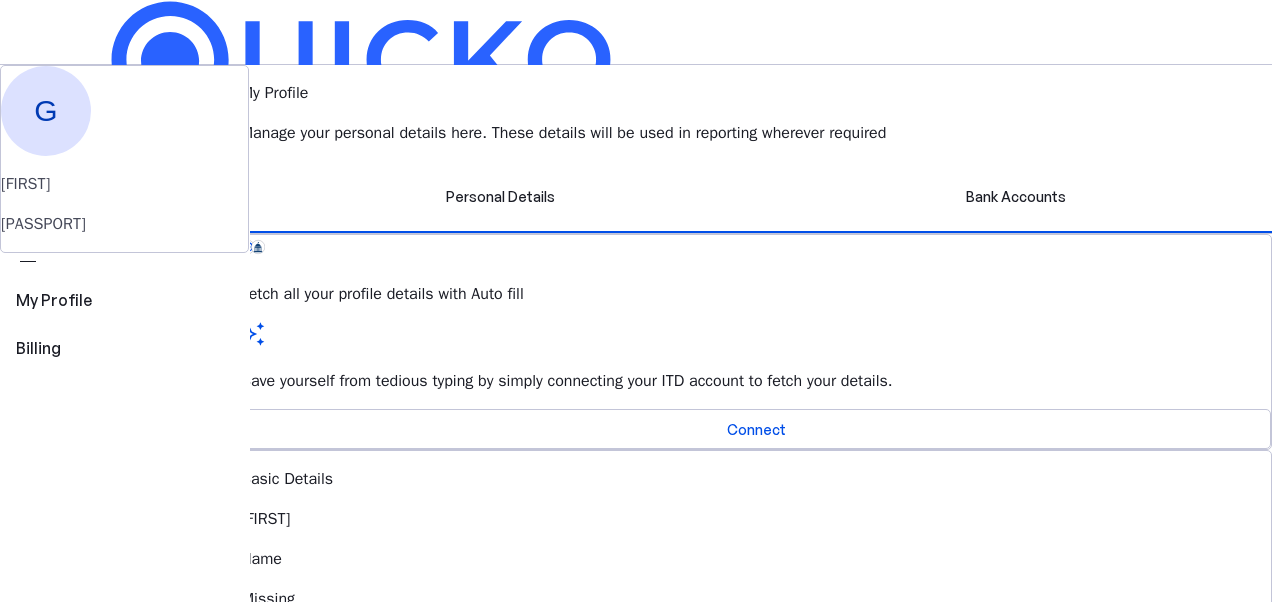 scroll, scrollTop: 0, scrollLeft: 0, axis: both 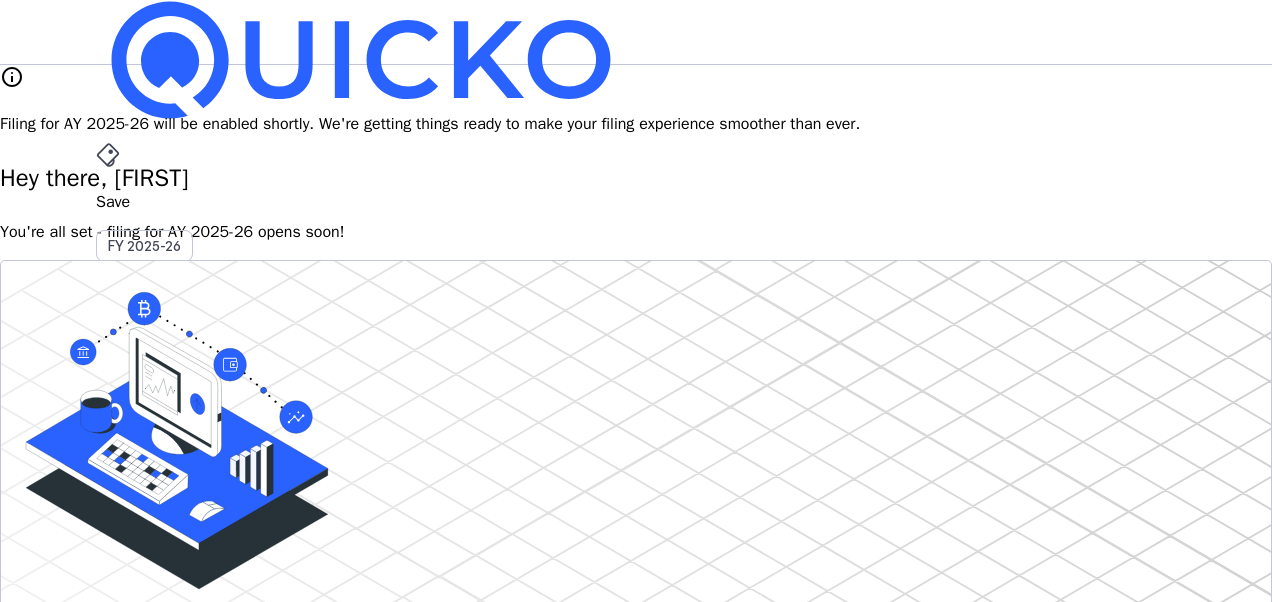 click on "Save" at bounding box center [636, 202] 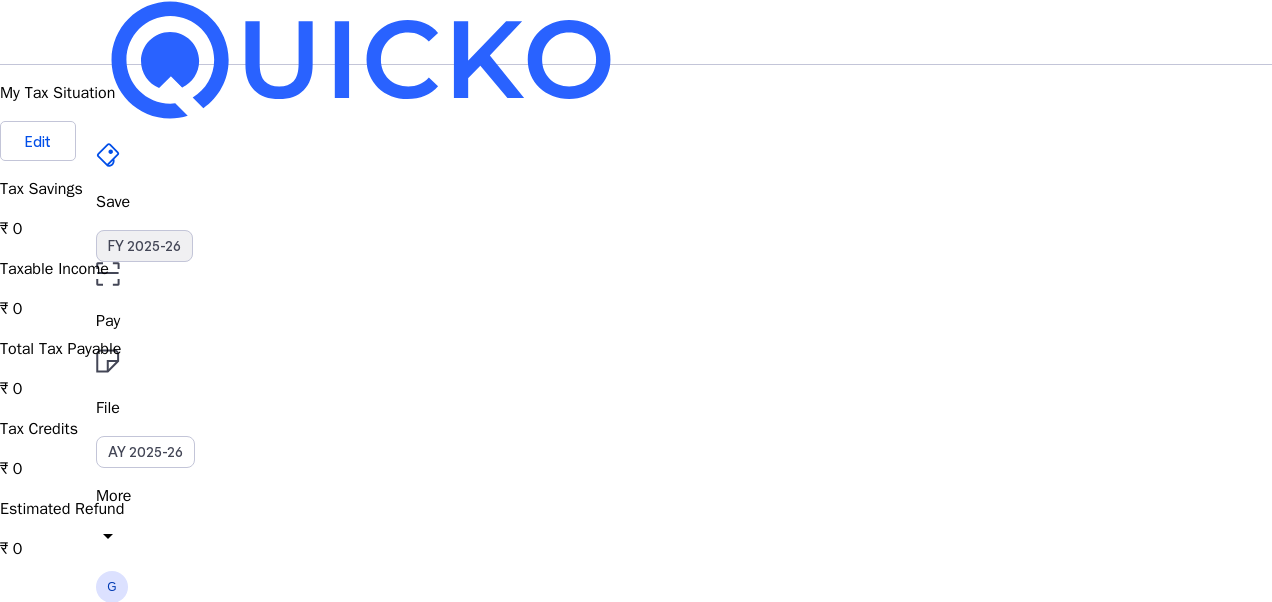 click on "FY 2025-26" at bounding box center (144, 246) 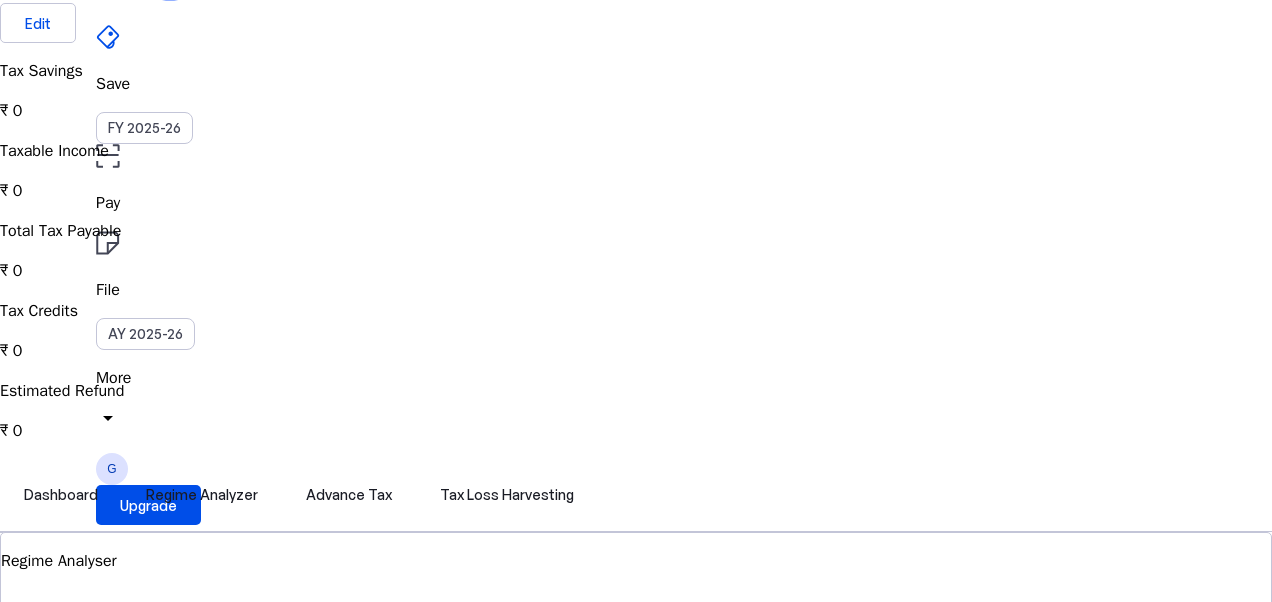 scroll, scrollTop: 0, scrollLeft: 0, axis: both 